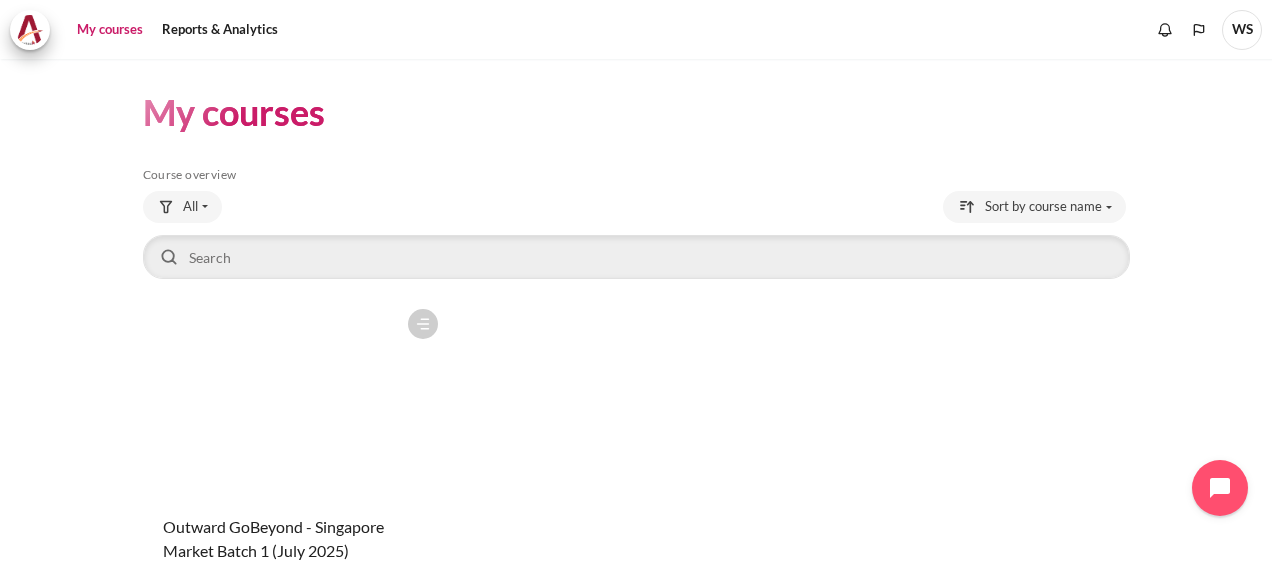 scroll, scrollTop: 0, scrollLeft: 0, axis: both 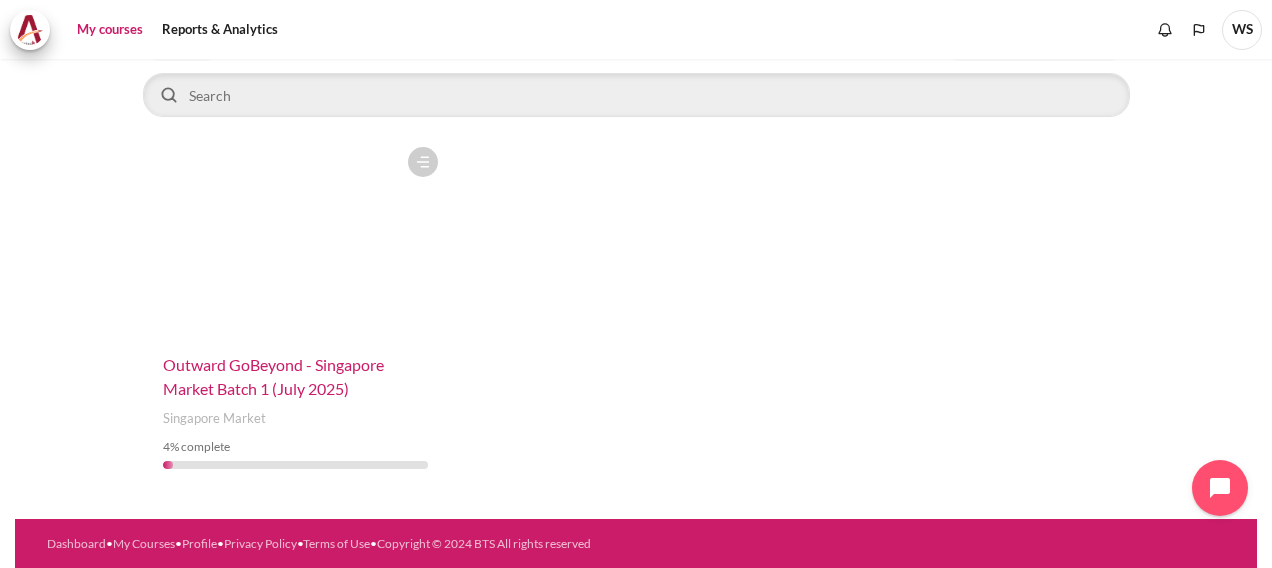 click on "Outward GoBeyond - Singapore Market Batch 1 (July 2025)" at bounding box center (273, 376) 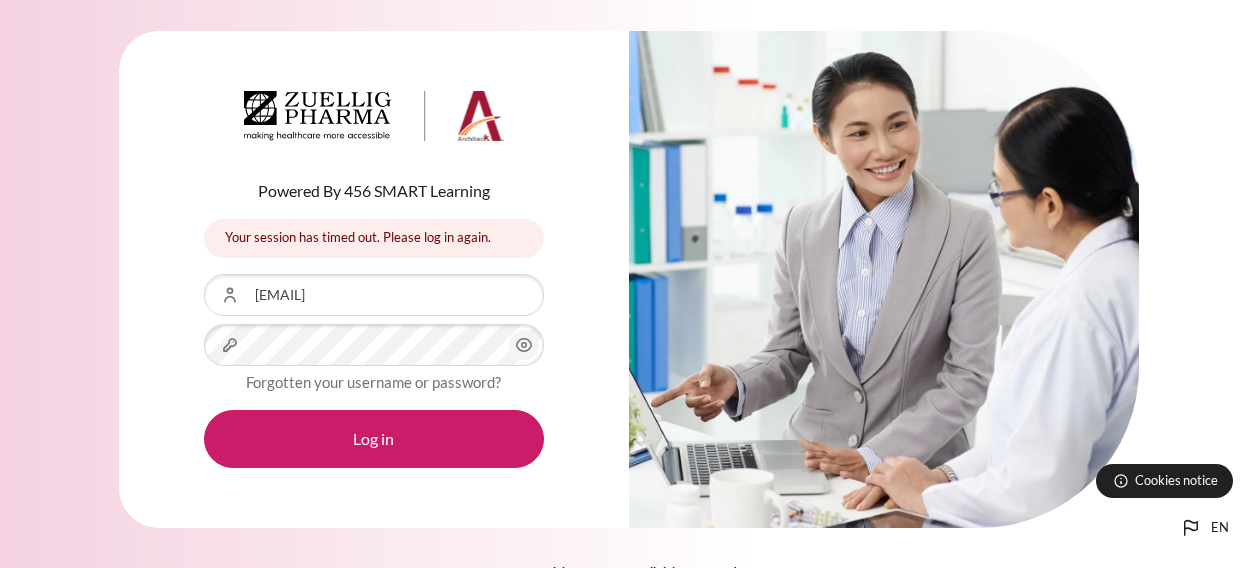 scroll, scrollTop: 0, scrollLeft: 0, axis: both 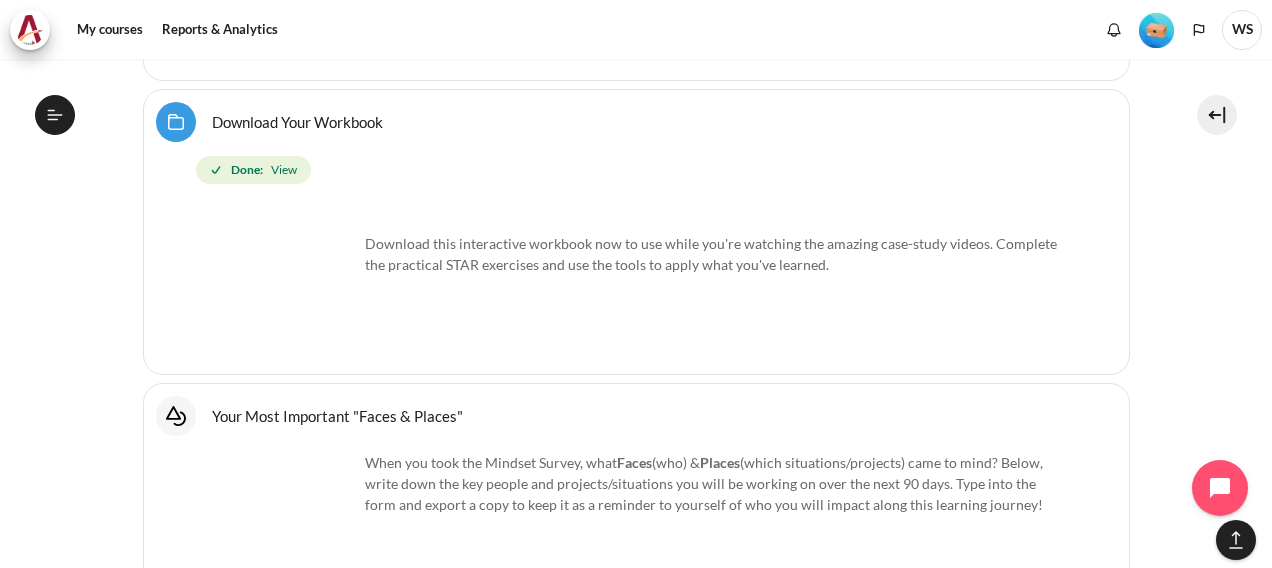 click on "Download this interactive workbook now to use while you're watching the amazing case-study videos. Complete the practical STAR exercises and use the tools to apply what you've learned." at bounding box center [636, 243] 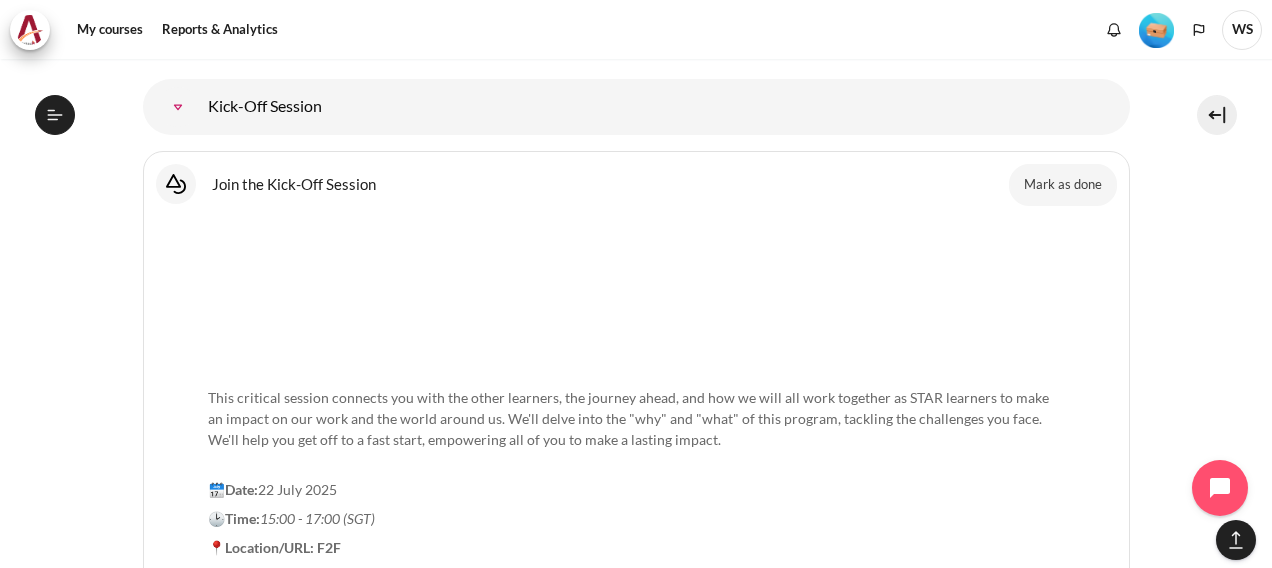 scroll, scrollTop: 2256, scrollLeft: 0, axis: vertical 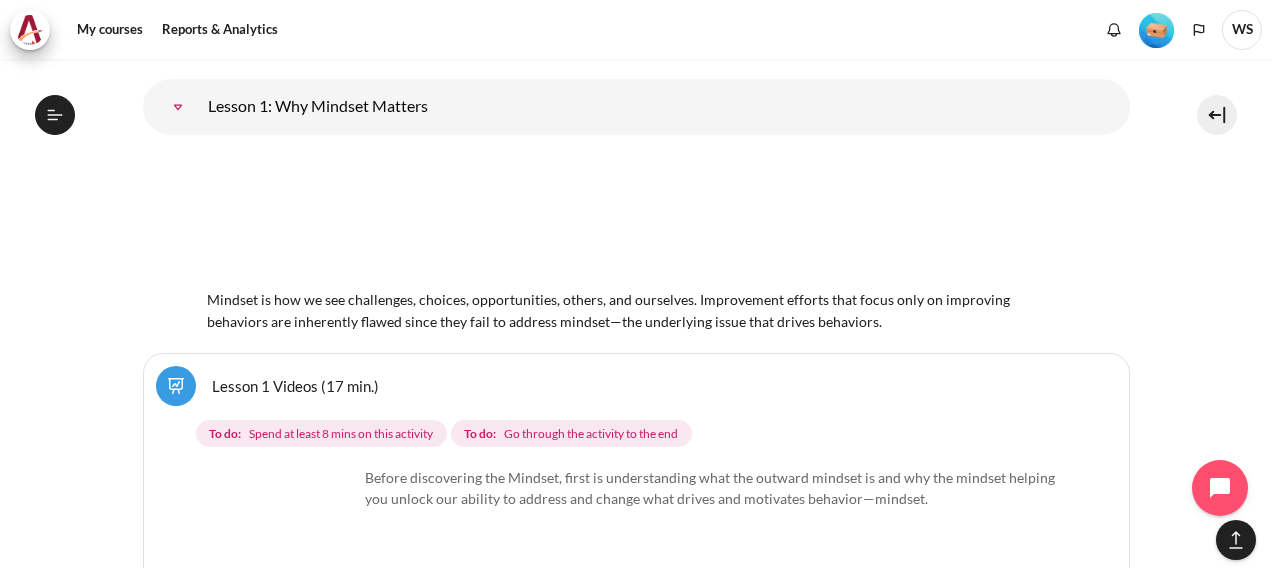 click at bounding box center [636, 218] 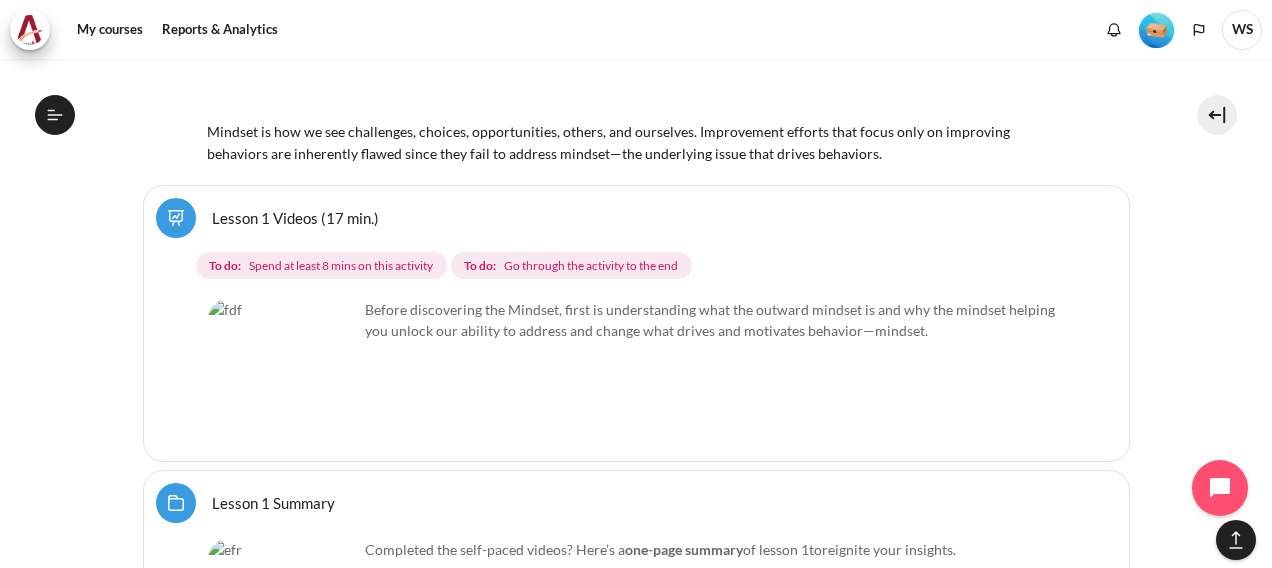 scroll, scrollTop: 2956, scrollLeft: 0, axis: vertical 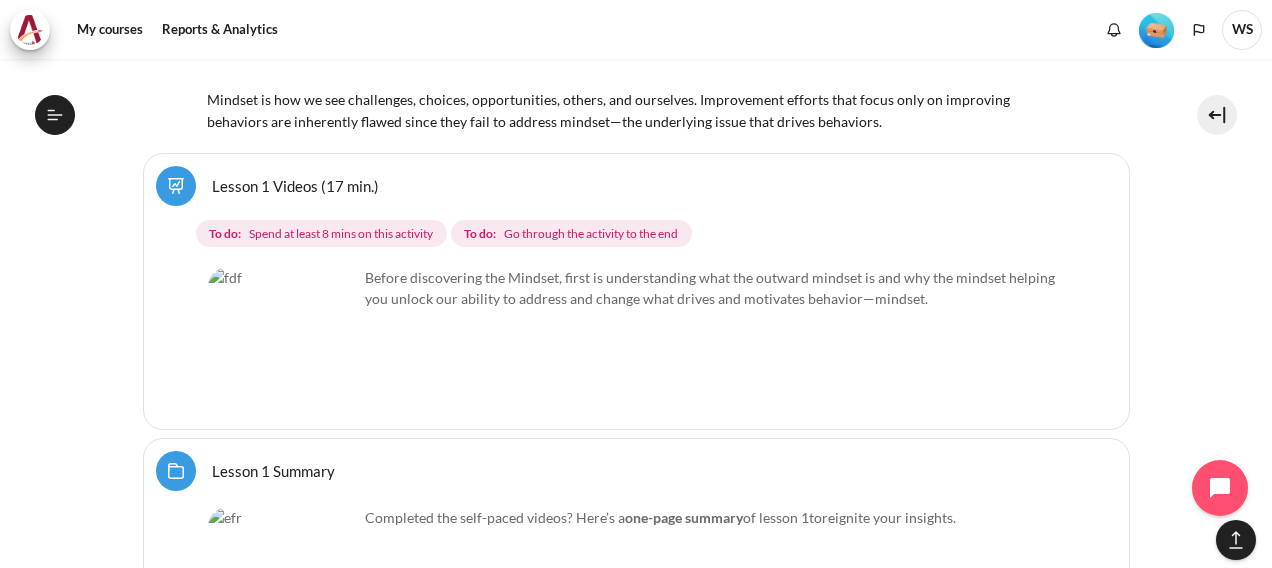 click on "Before discovering the Mindset, first is understanding what the outward mindset is and why the mindset helping you unlock our ability to address and change what drives and motivates behavior—mindset." at bounding box center [636, 288] 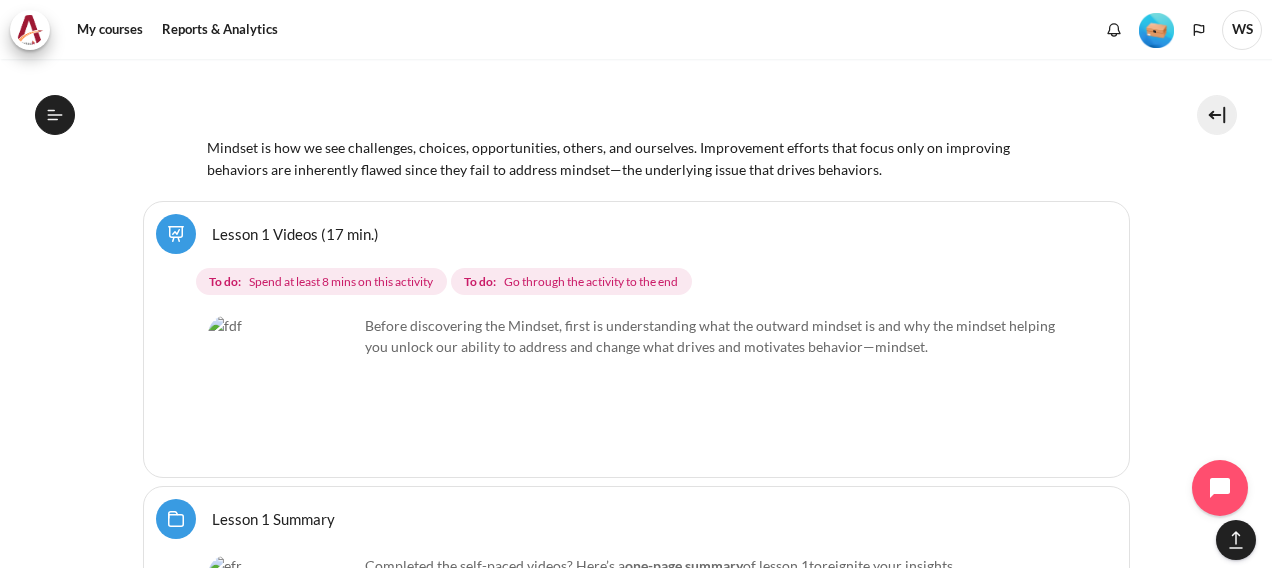 click at bounding box center (283, 390) 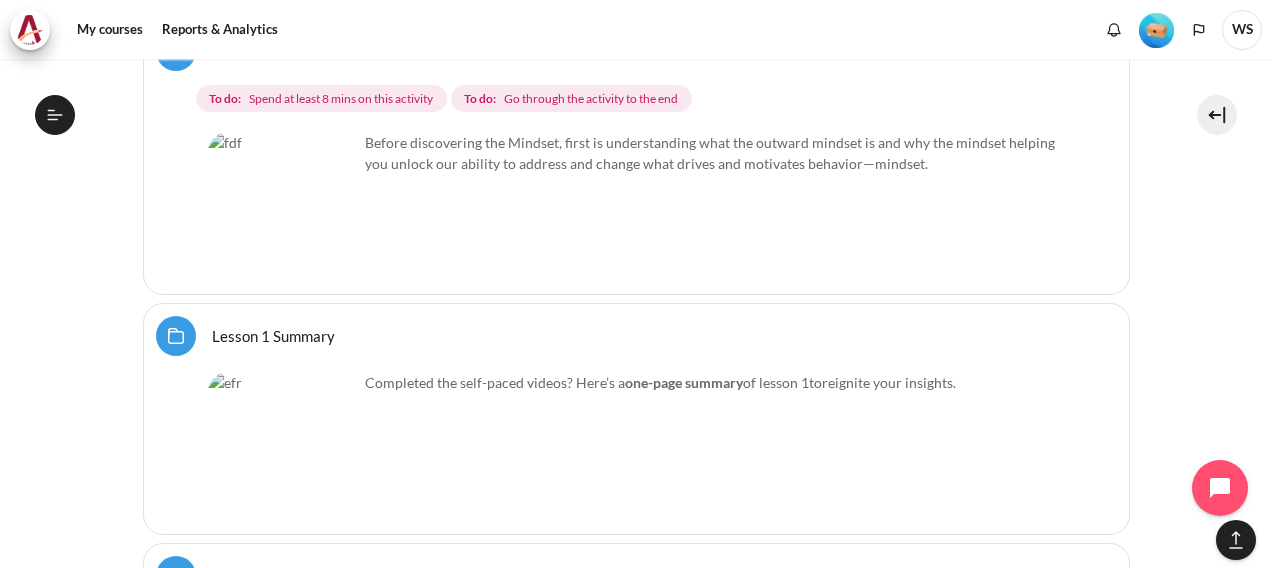 scroll, scrollTop: 3156, scrollLeft: 0, axis: vertical 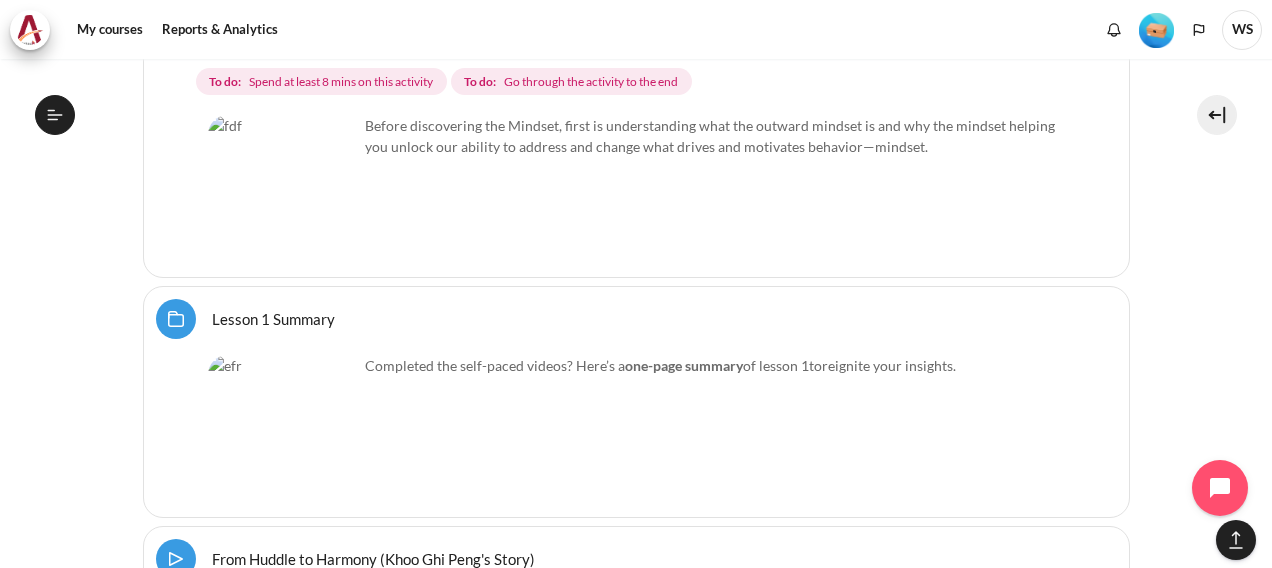 click on "Completed the self-paced videos? Here’s a  one-page summary  of lesson 1  to  reignite your insights." at bounding box center [636, 430] 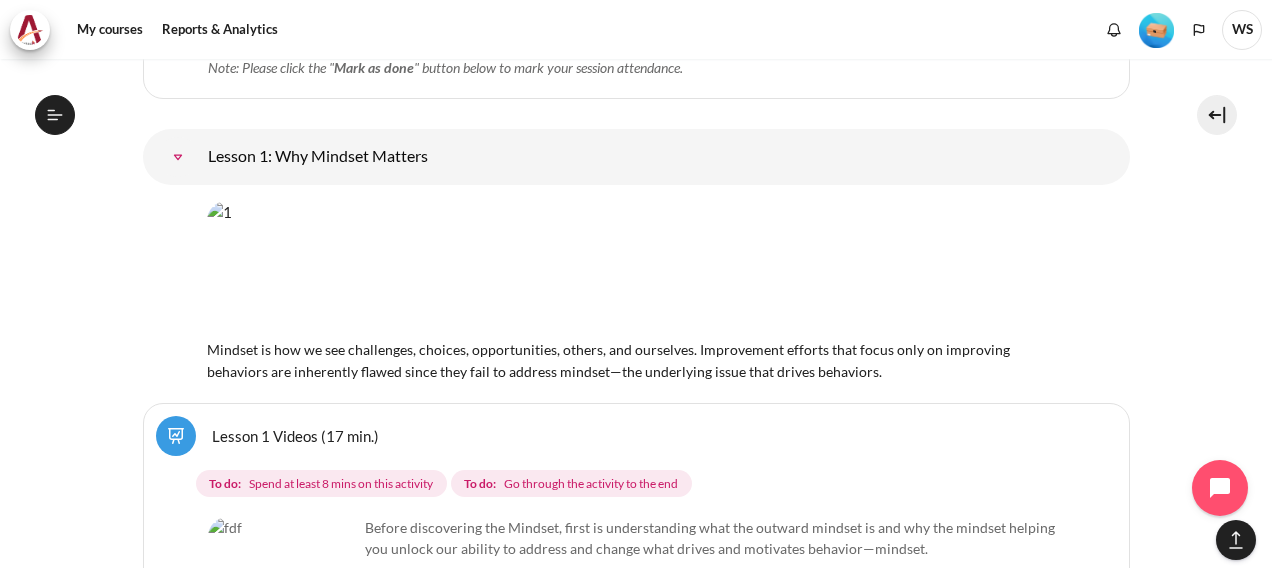 scroll, scrollTop: 2856, scrollLeft: 0, axis: vertical 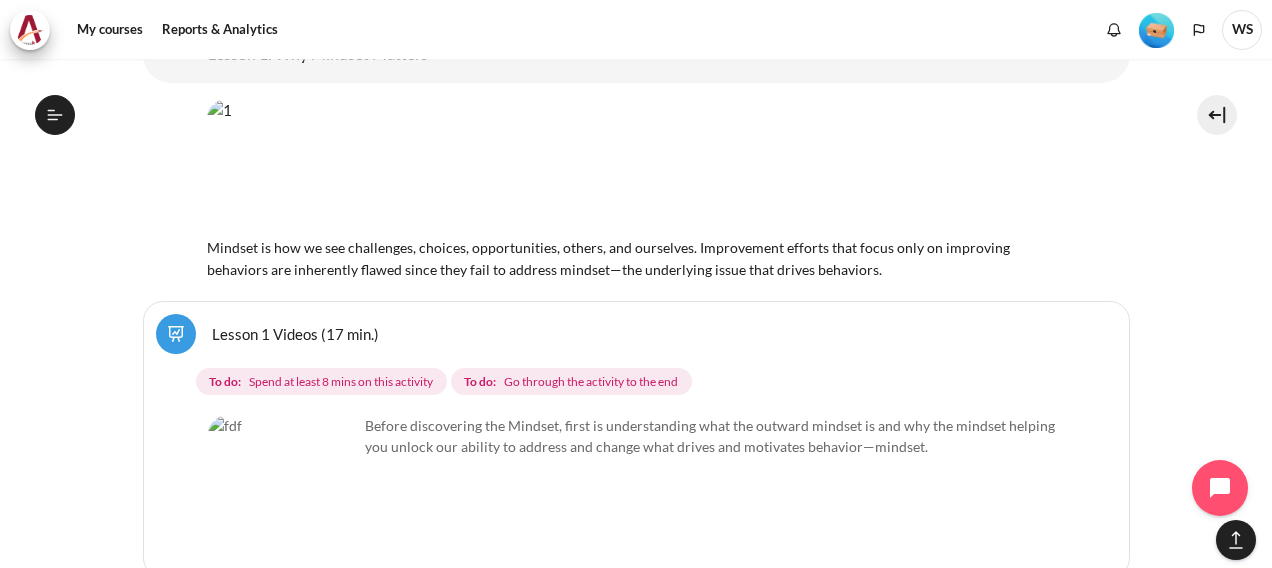 click on "Before discovering the Mindset, first is understanding what the outward mindset is and why the mindset helping you unlock our ability to address and change what drives and motivates behavior—mindset." at bounding box center (636, 436) 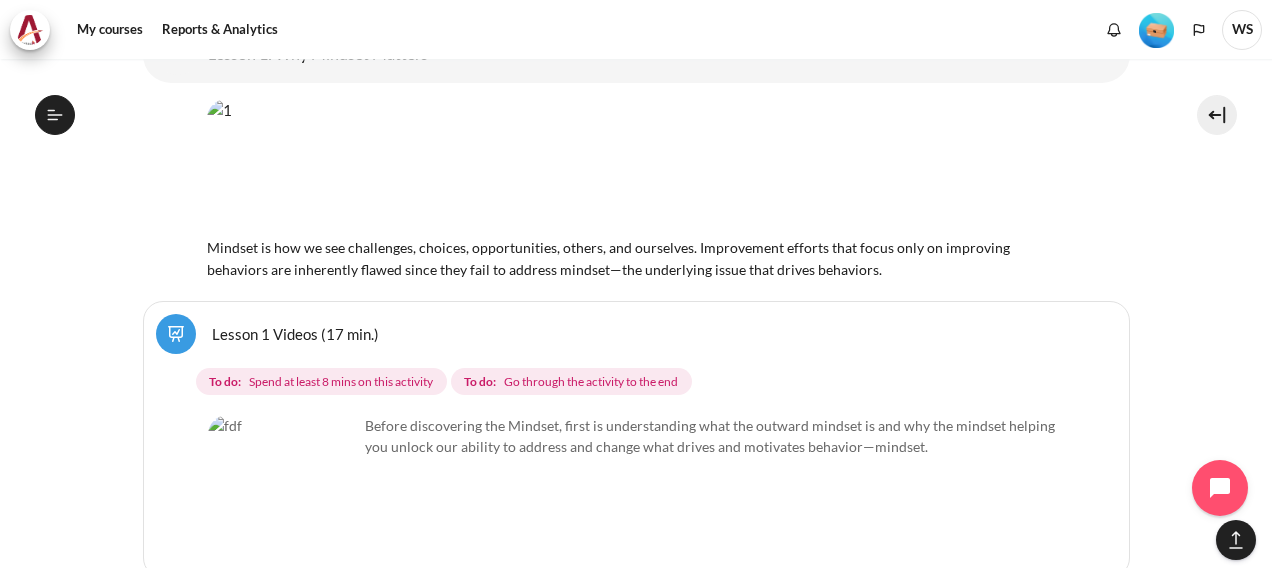 click on "Before discovering the Mindset, first is understanding what the outward mindset is and why the mindset helping you unlock our ability to address and change what drives and motivates behavior—mindset." at bounding box center [636, 490] 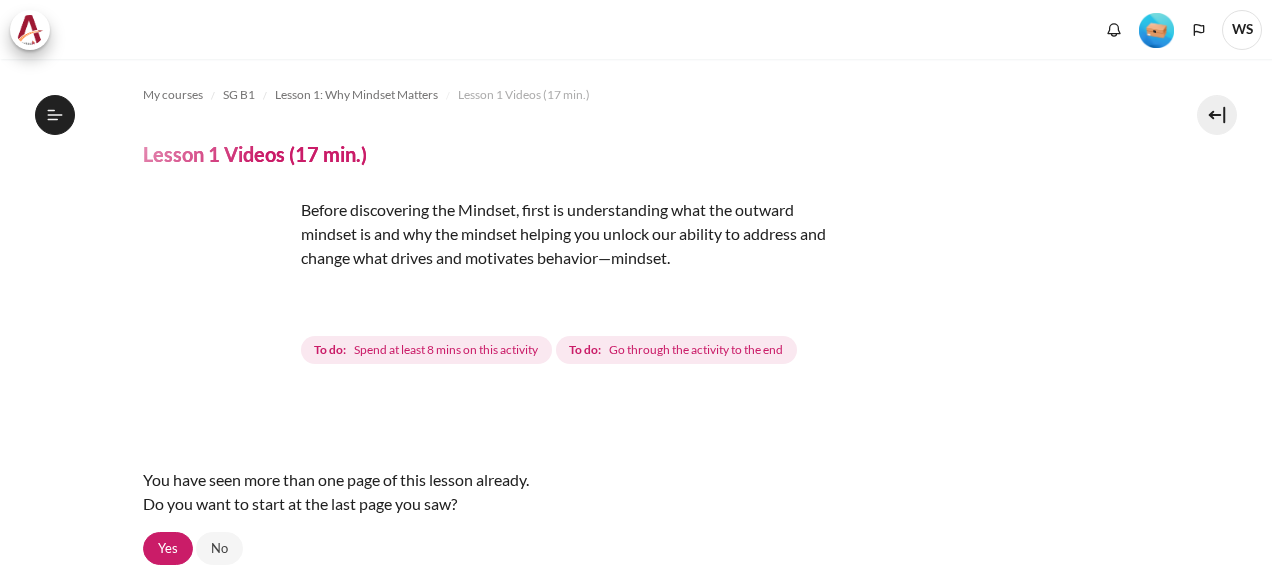 scroll, scrollTop: 0, scrollLeft: 0, axis: both 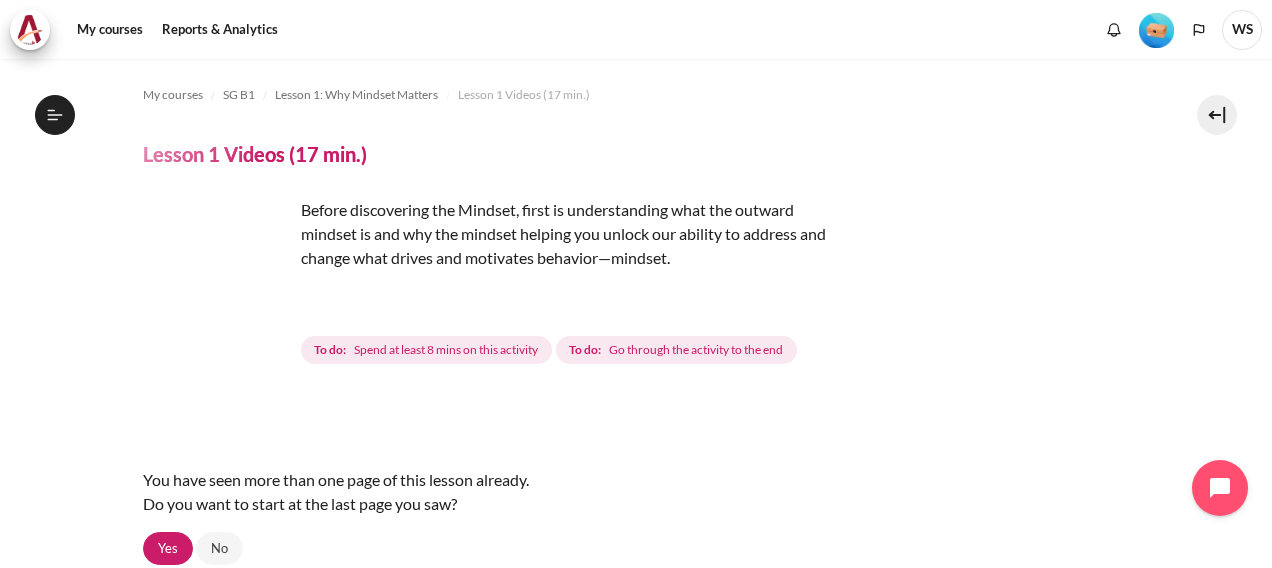 click on "Spend at least 8 mins on this activity" at bounding box center (446, 350) 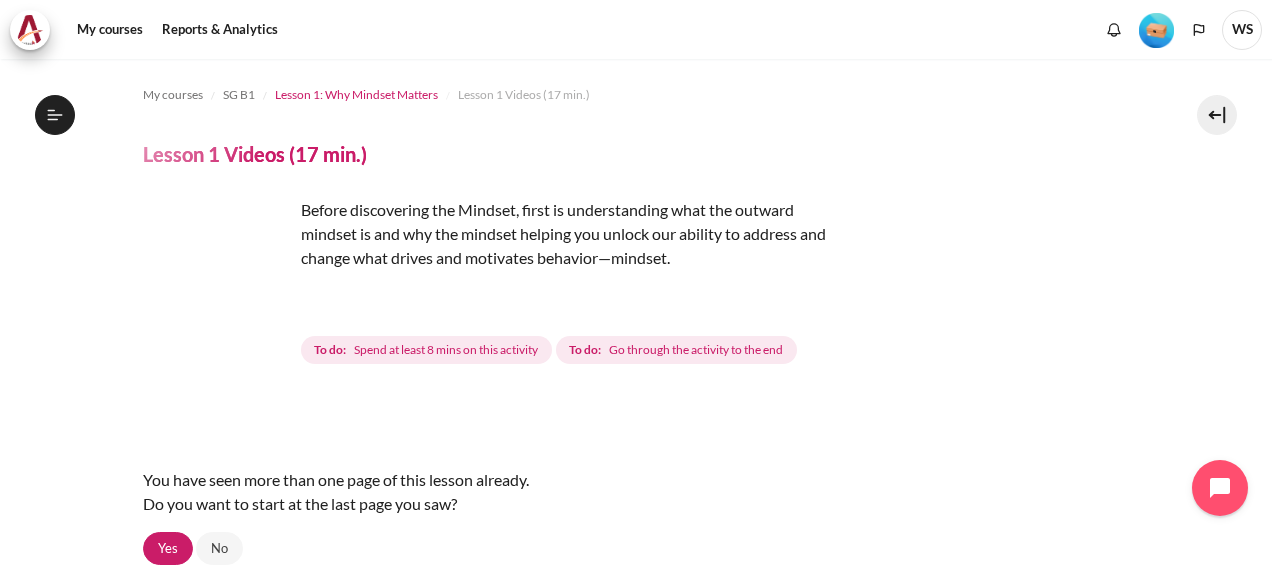 click on "Lesson 1: Why Mindset Matters" at bounding box center [356, 95] 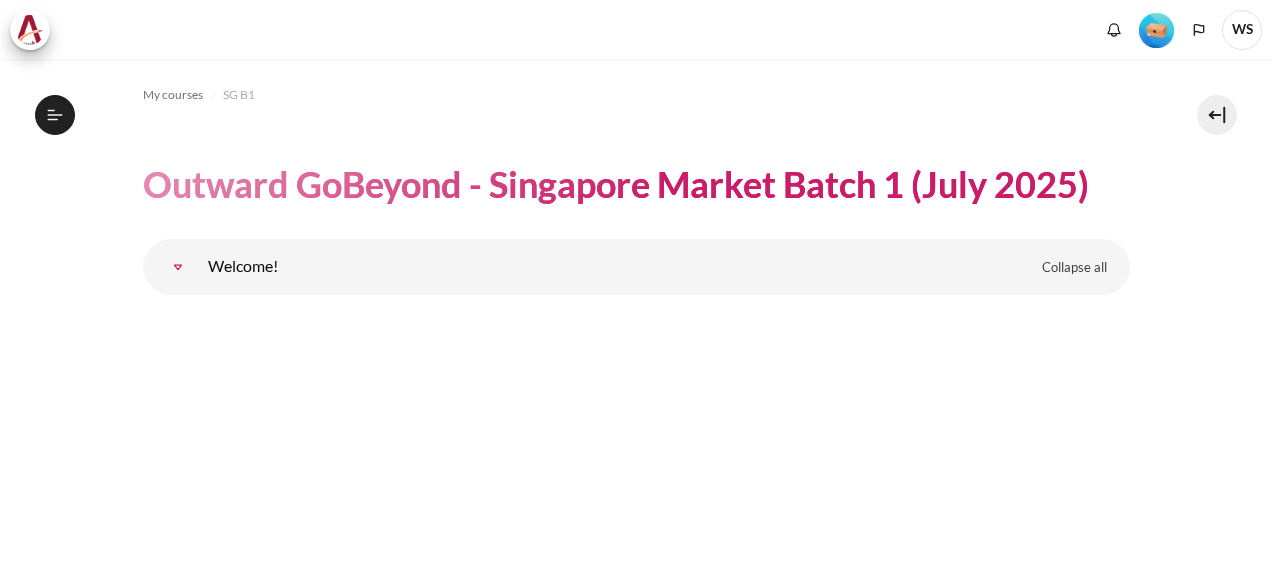 scroll, scrollTop: 0, scrollLeft: 0, axis: both 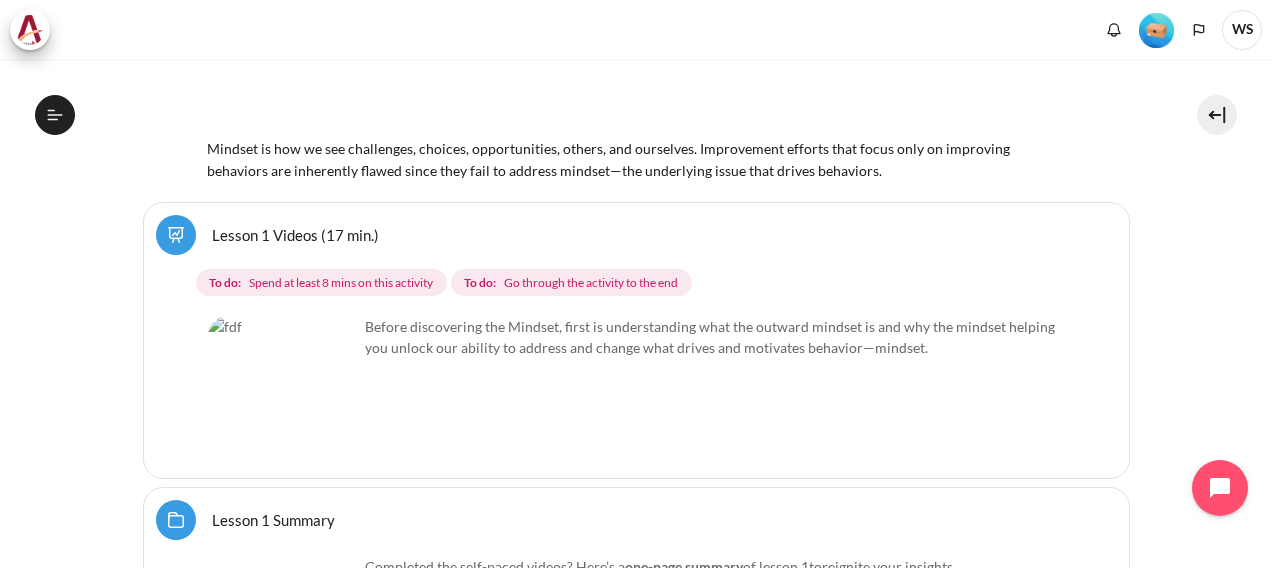 click on "Spend at least 8 mins on this activity" at bounding box center [341, 283] 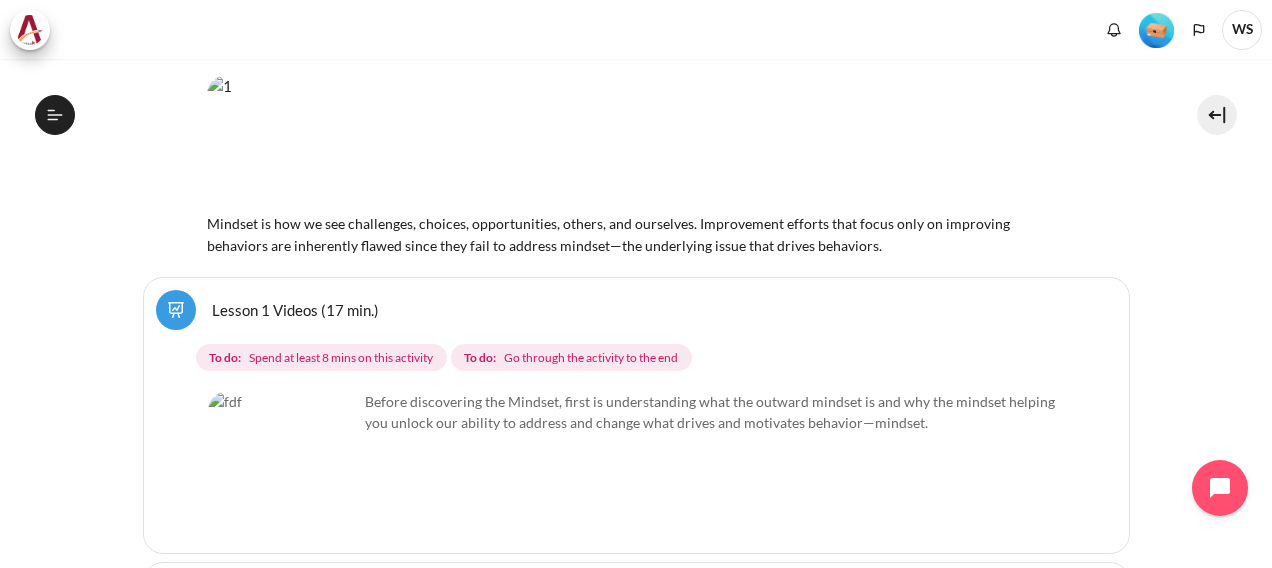 click at bounding box center [283, 466] 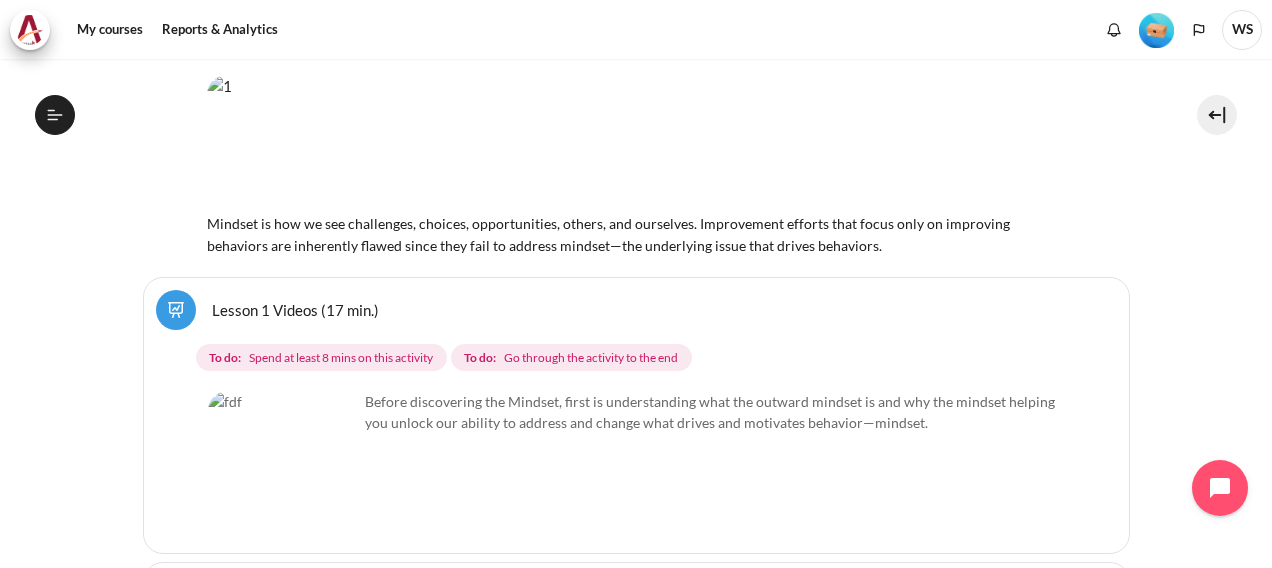 scroll, scrollTop: 218, scrollLeft: 0, axis: vertical 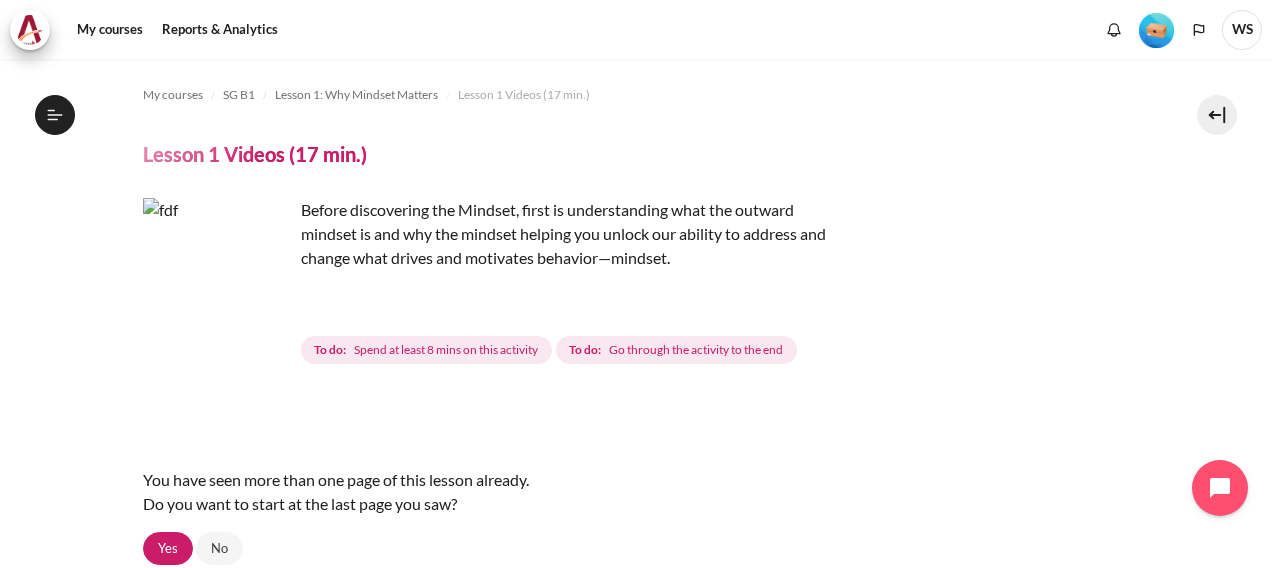 click on "Lesson 1 Videos (17 min.)" at bounding box center [255, 154] 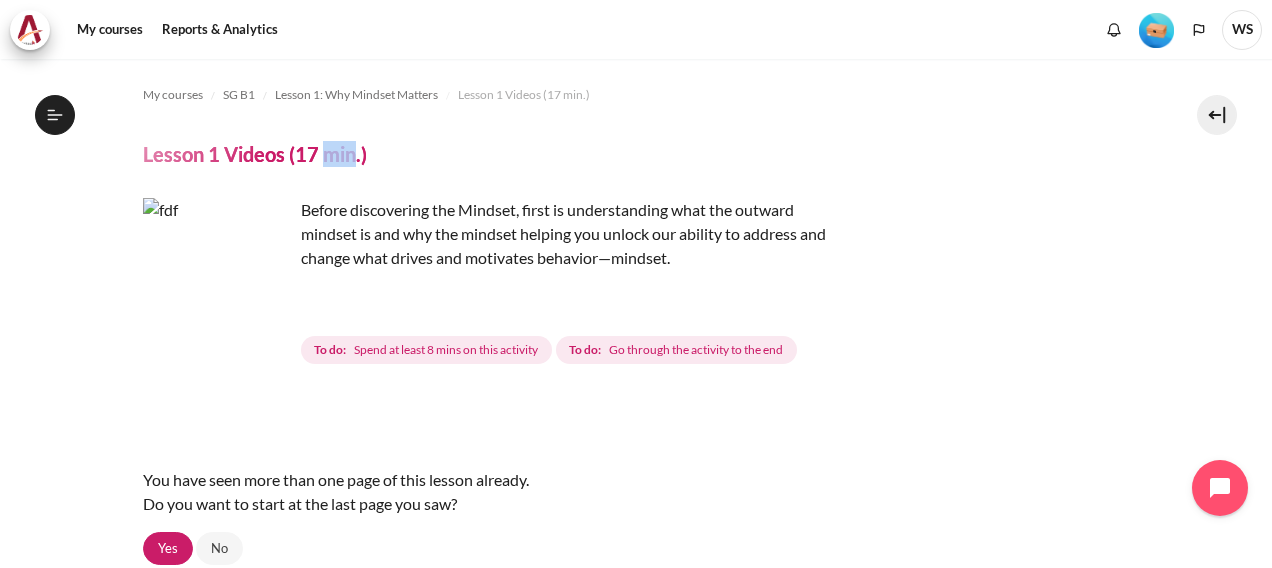 click on "Lesson 1 Videos (17 min.)" at bounding box center [255, 154] 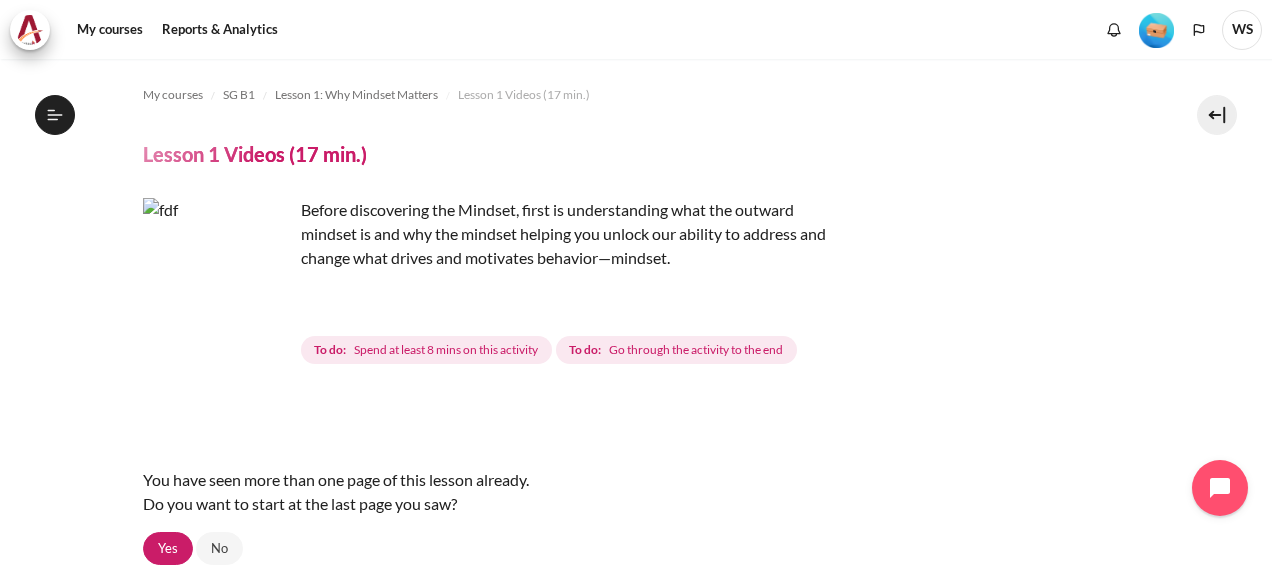 drag, startPoint x: 335, startPoint y: 160, endPoint x: 441, endPoint y: 223, distance: 123.308556 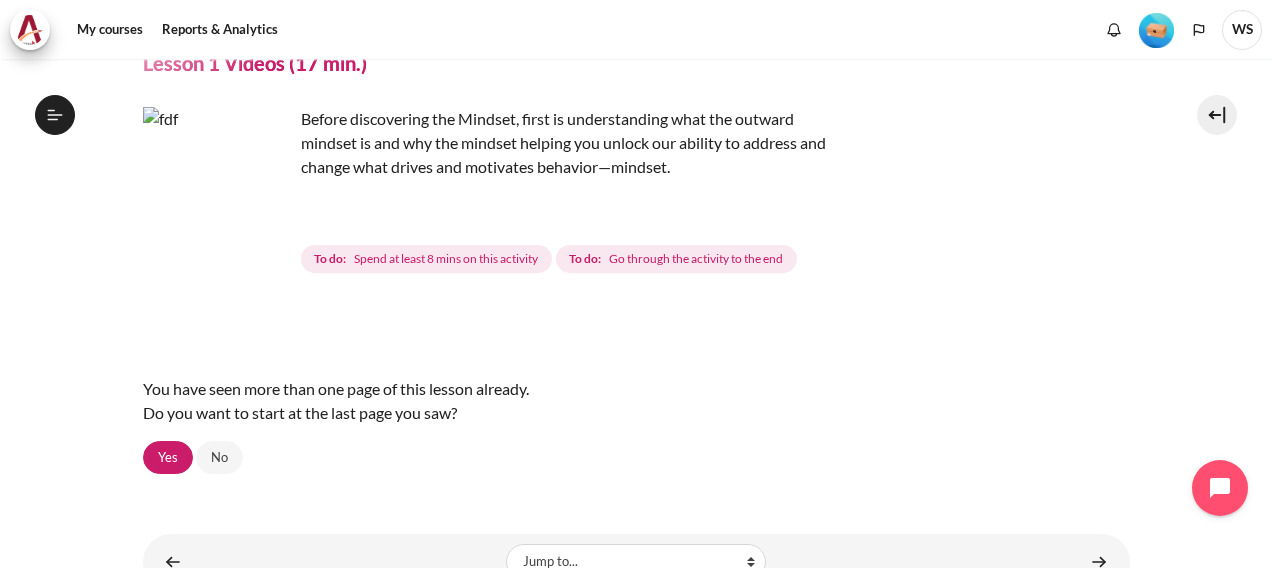 scroll, scrollTop: 0, scrollLeft: 0, axis: both 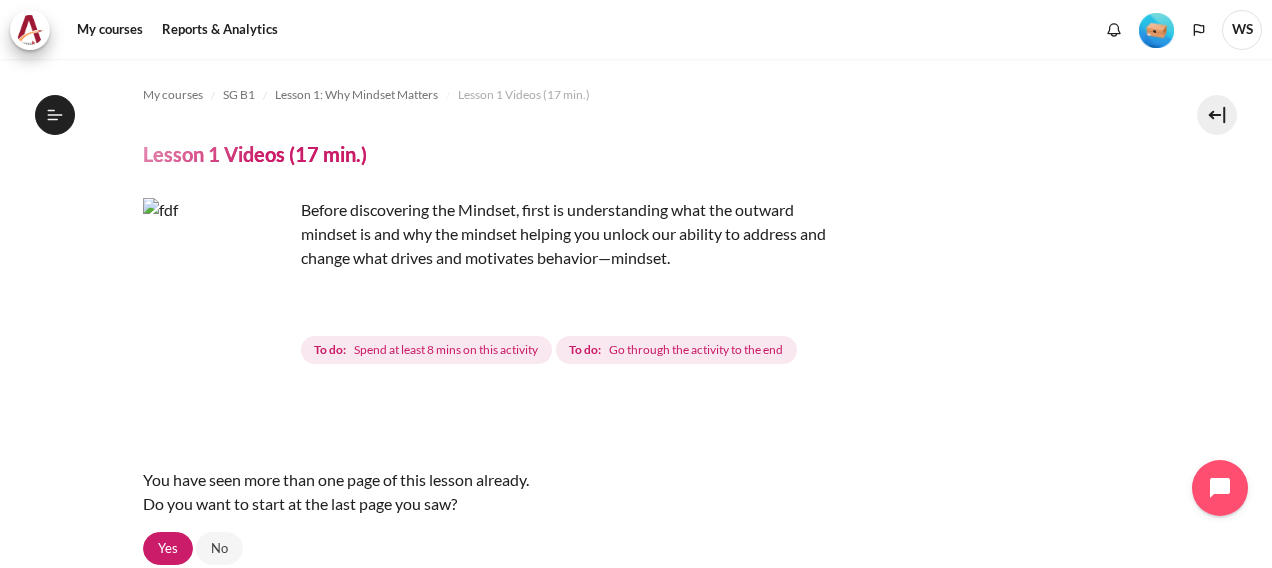 click on "Go through the activity to the end" at bounding box center [696, 350] 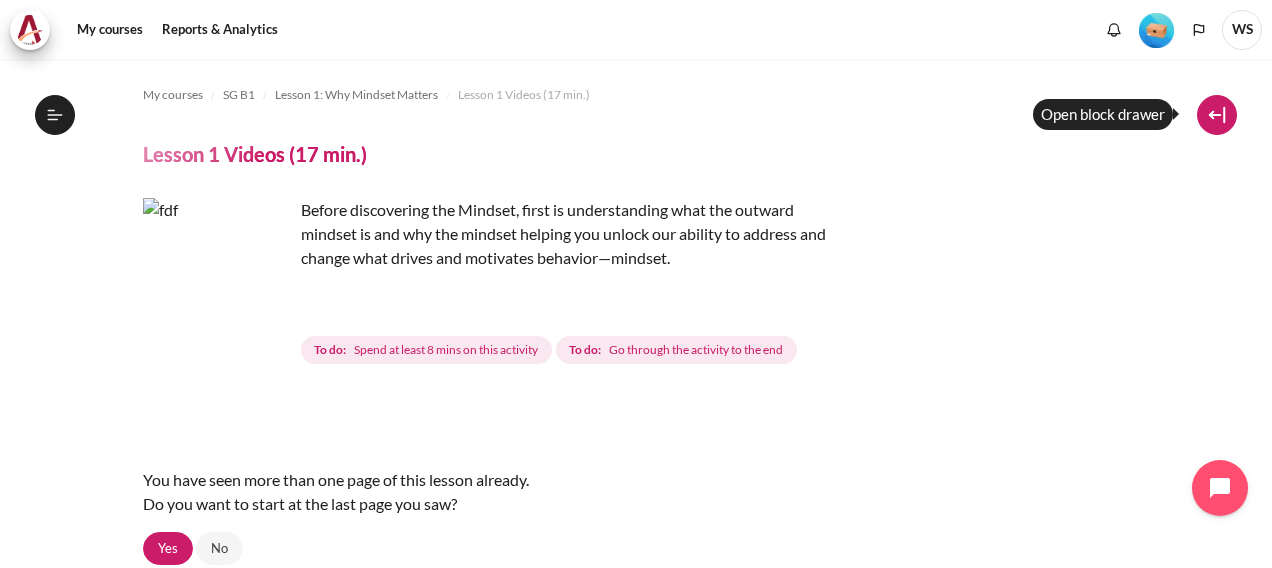click at bounding box center [1217, 115] 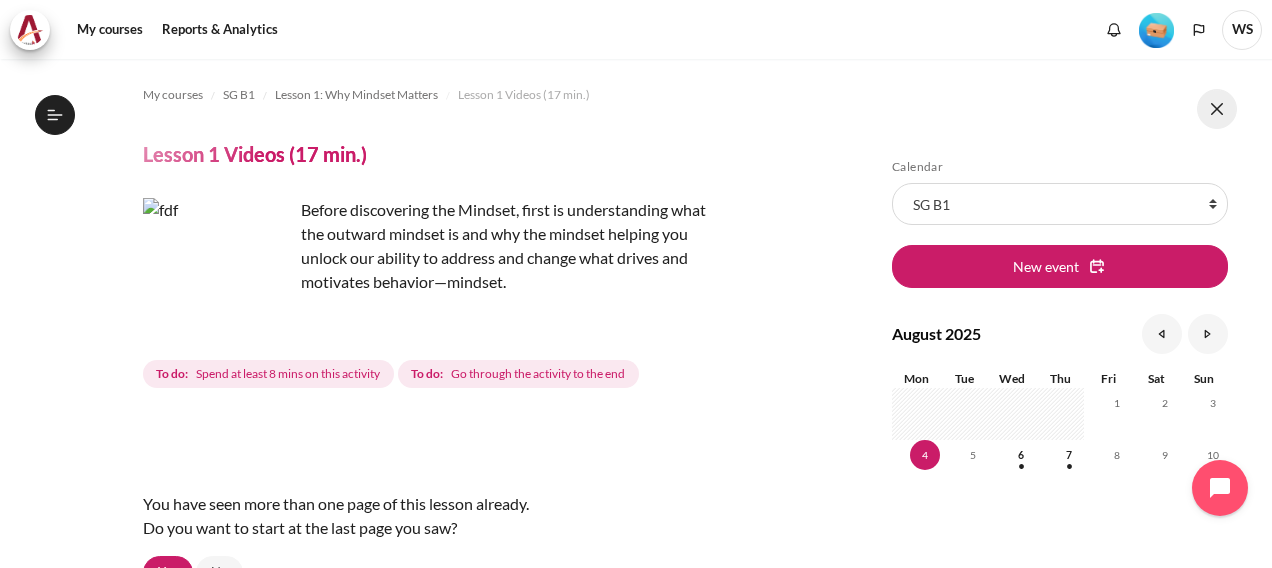 click at bounding box center (1217, 109) 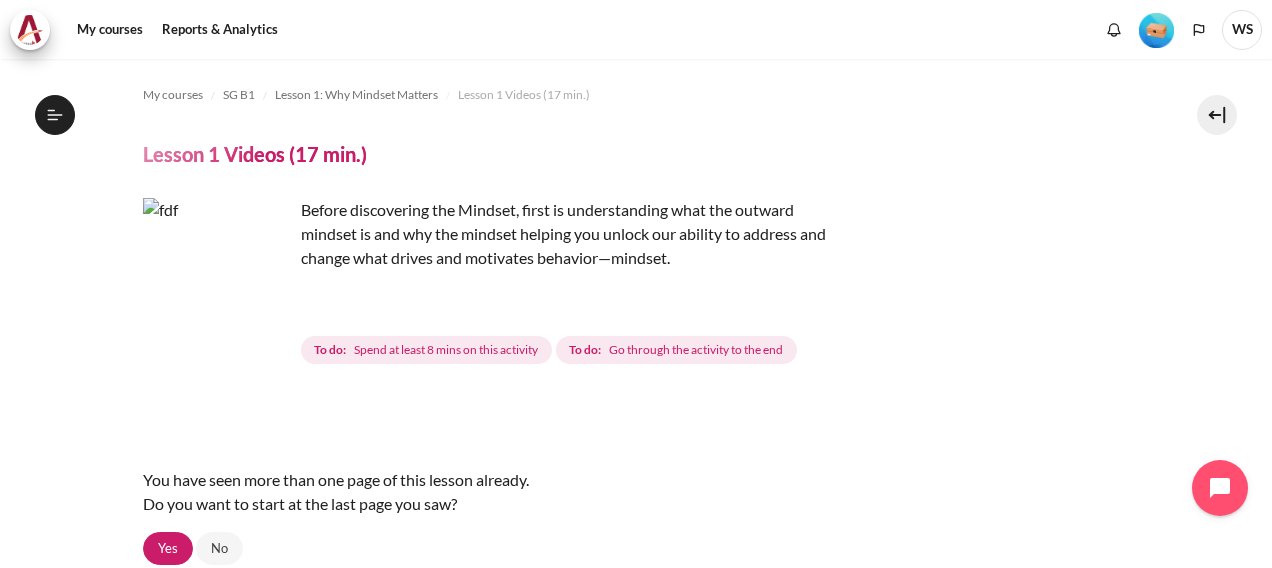 click on "Lesson 1 Videos (17 min.)" at bounding box center [636, 154] 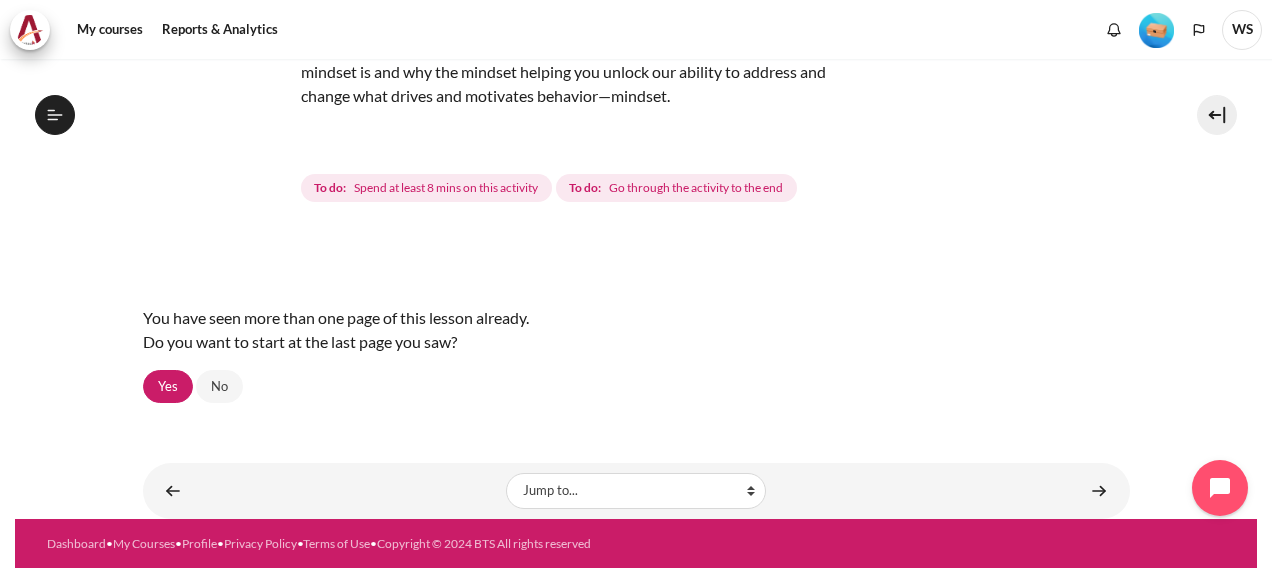 scroll, scrollTop: 0, scrollLeft: 0, axis: both 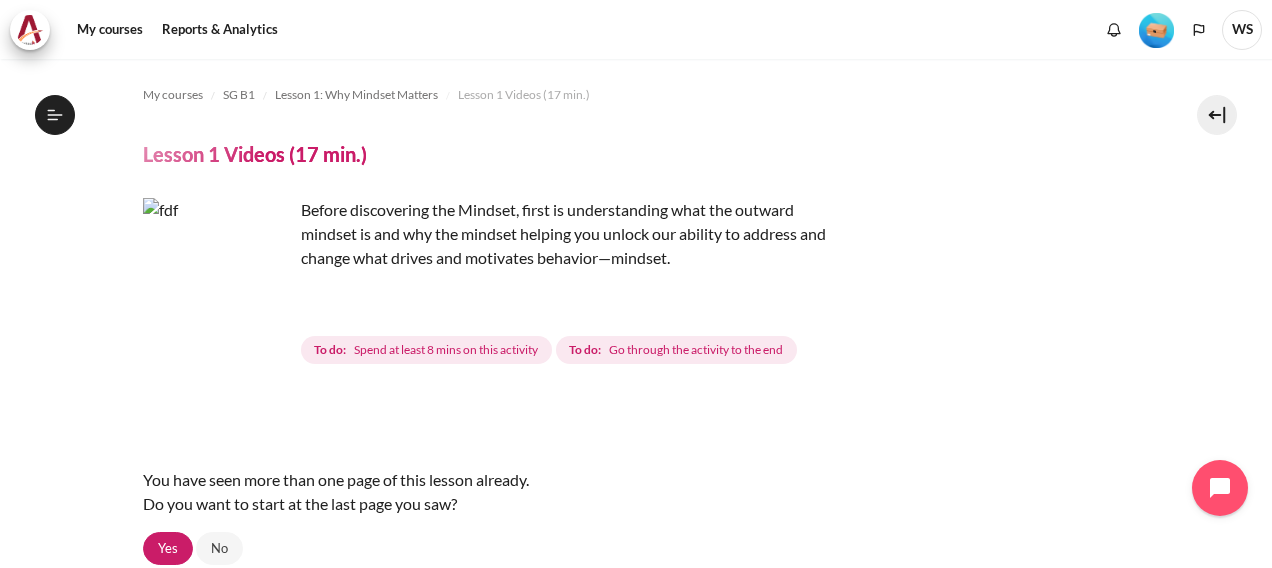 click on "Lesson 1 Videos (17 min.)" at bounding box center [255, 154] 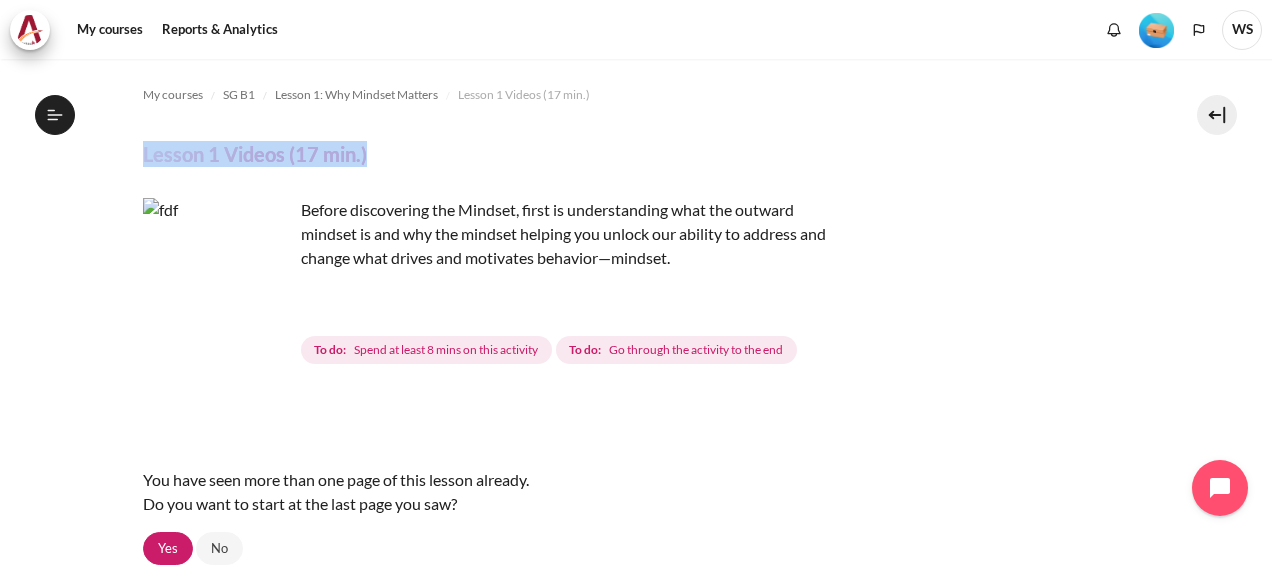 drag, startPoint x: 143, startPoint y: 154, endPoint x: 382, endPoint y: 162, distance: 239.13385 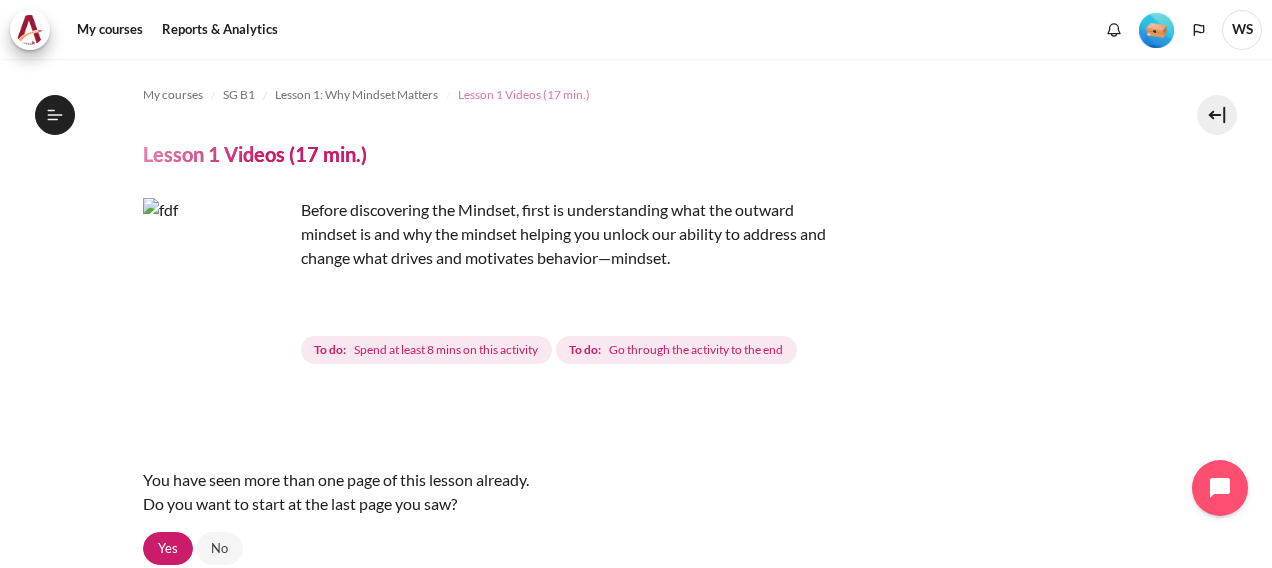 click on "Lesson 1 Videos (17 min.)" at bounding box center [524, 95] 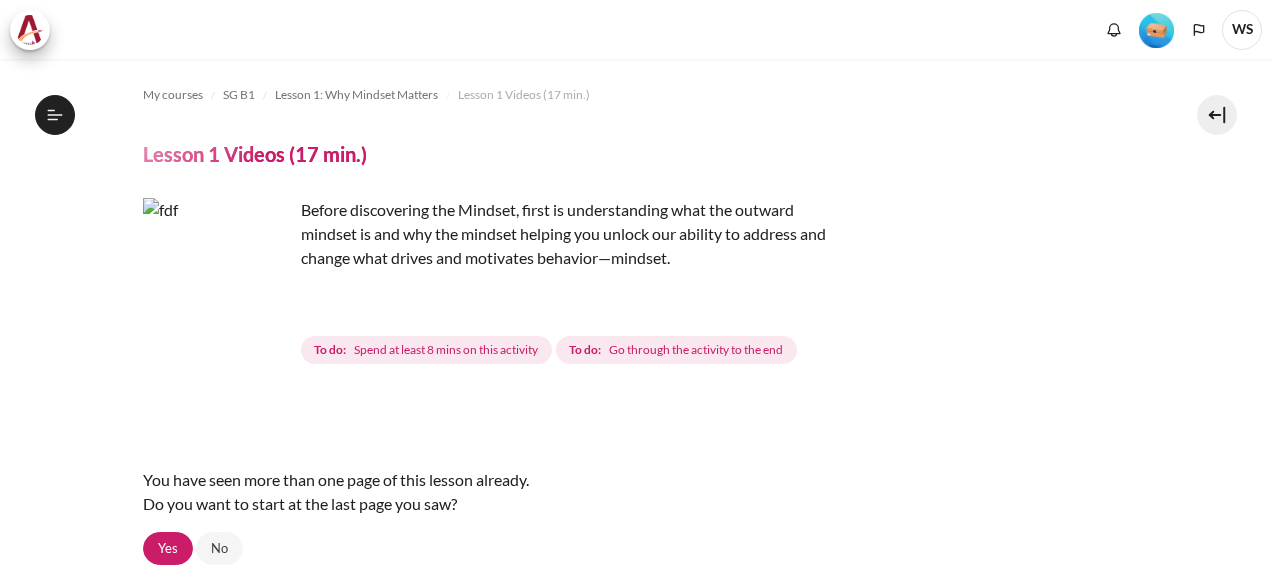 scroll, scrollTop: 0, scrollLeft: 0, axis: both 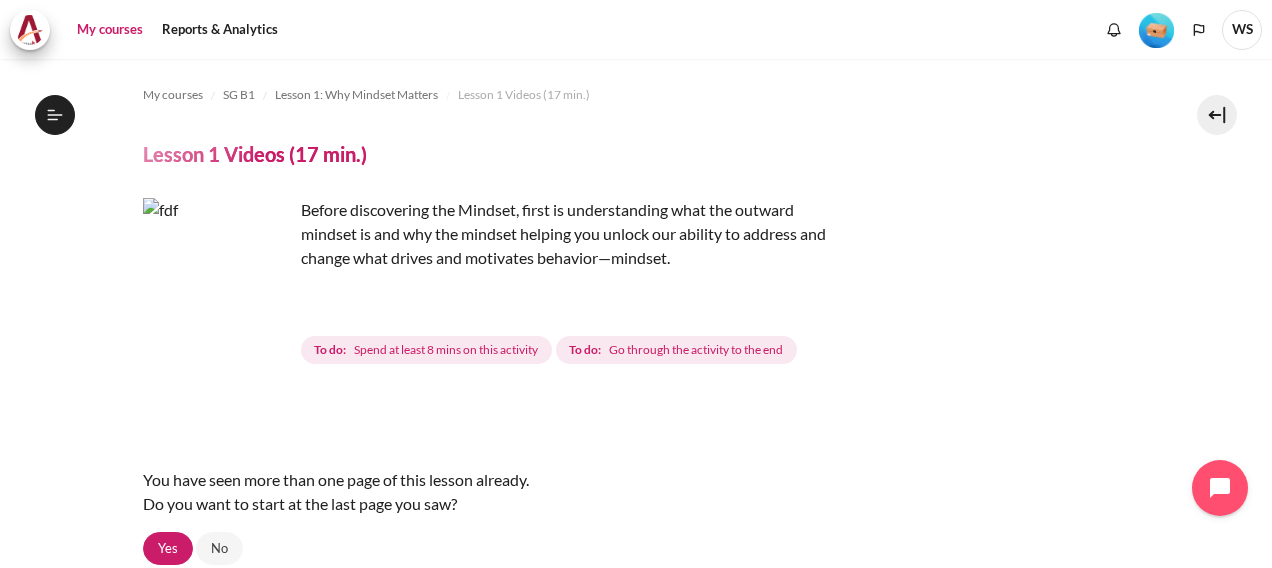 click on "My courses" at bounding box center [110, 30] 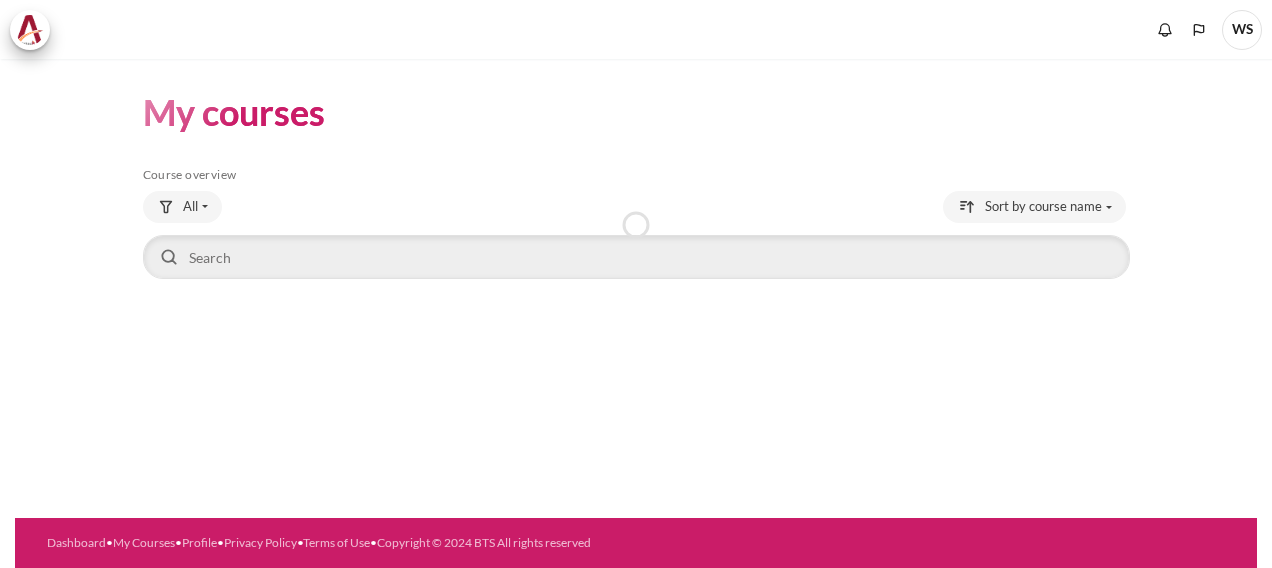 scroll, scrollTop: 0, scrollLeft: 0, axis: both 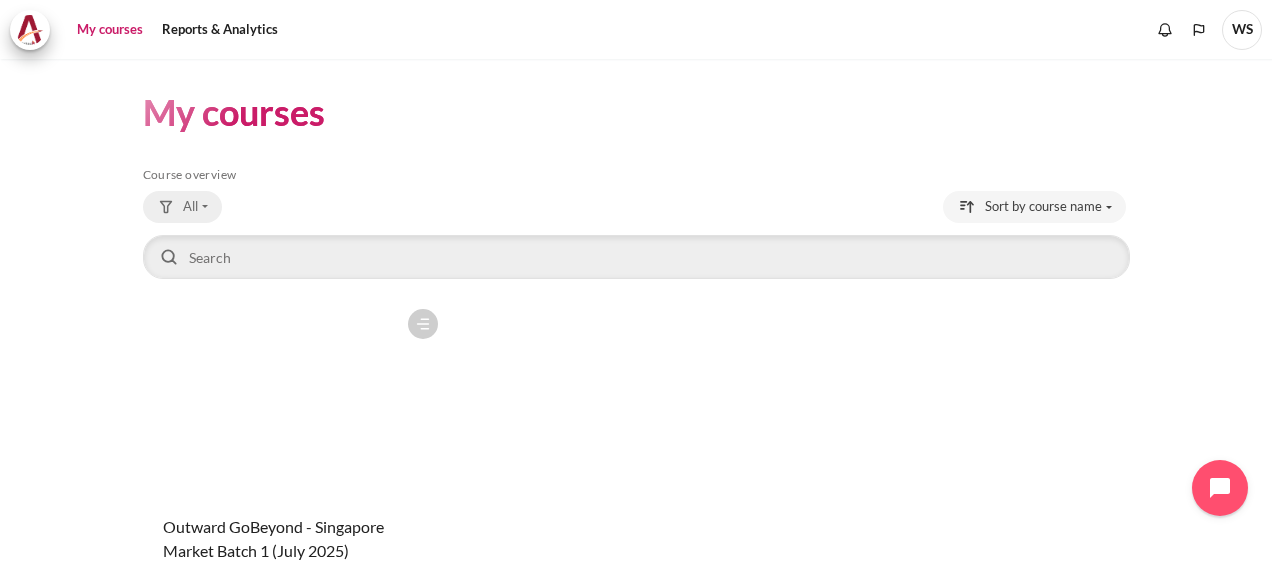 click on "All" at bounding box center [182, 207] 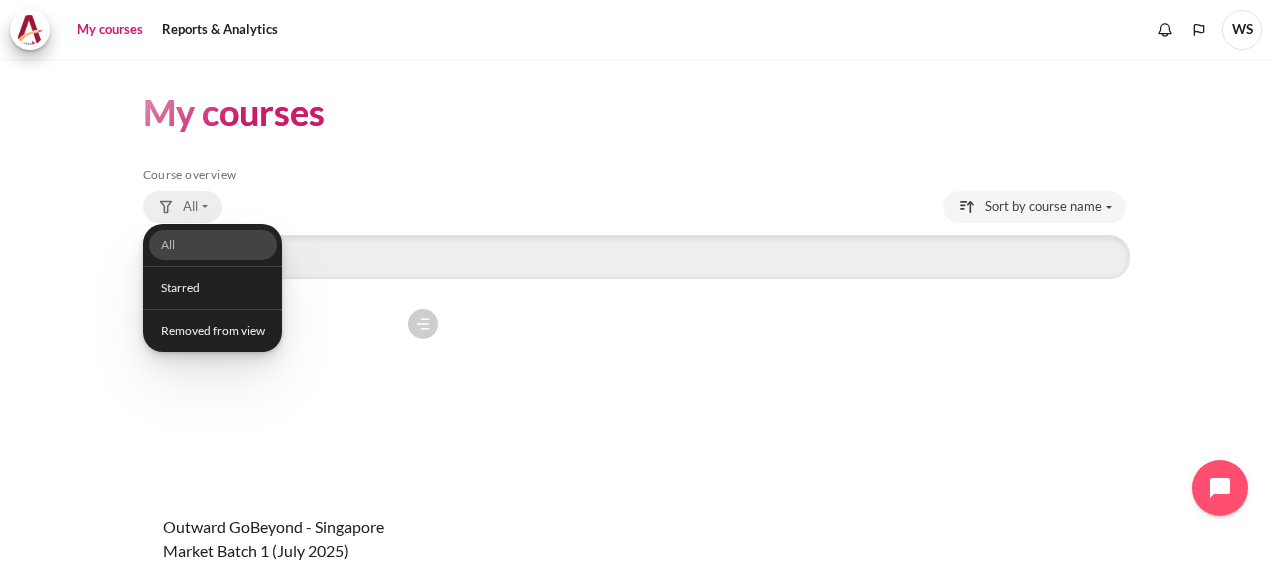 click on "All" at bounding box center [182, 207] 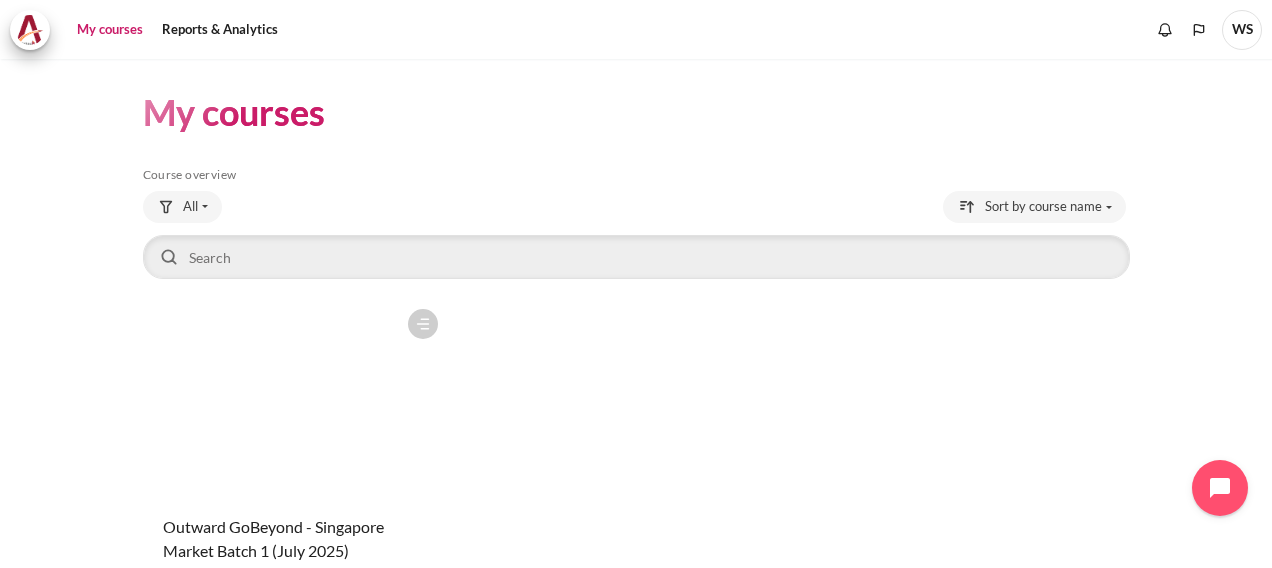 click on "Course is starred
Actions for course Outward GoBeyond - Singapore Market Batch 1 (July 2025)
Star this course
Star for Outward GoBeyond - Singapore Market Batch 1 (July 2025)
Unstar this course
4" at bounding box center (636, 473) 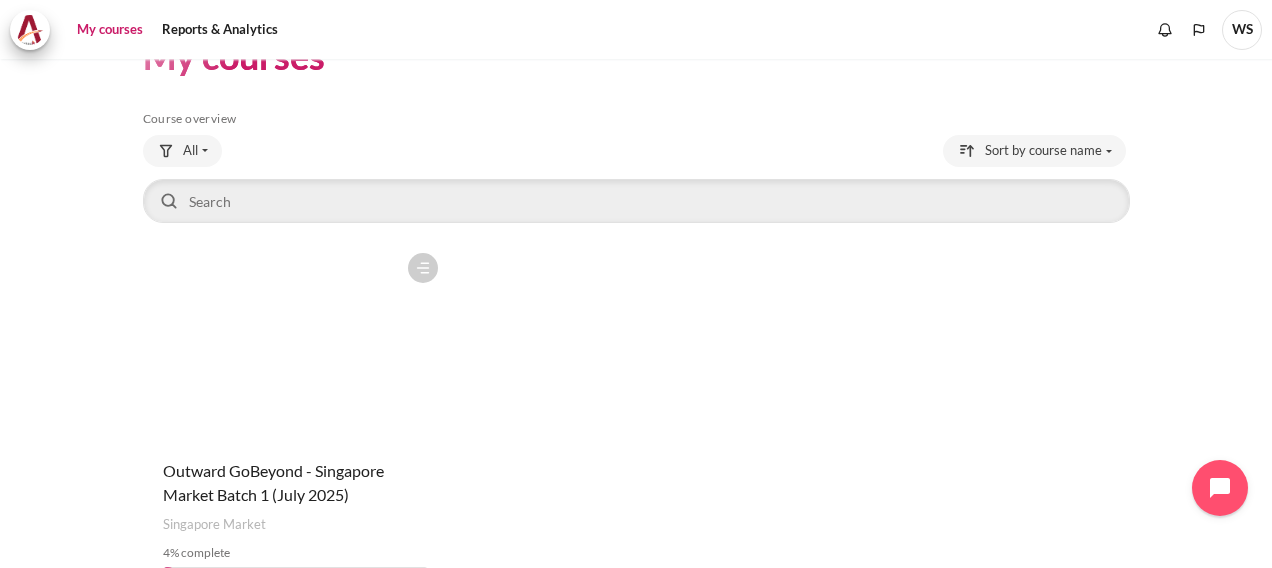 scroll, scrollTop: 100, scrollLeft: 0, axis: vertical 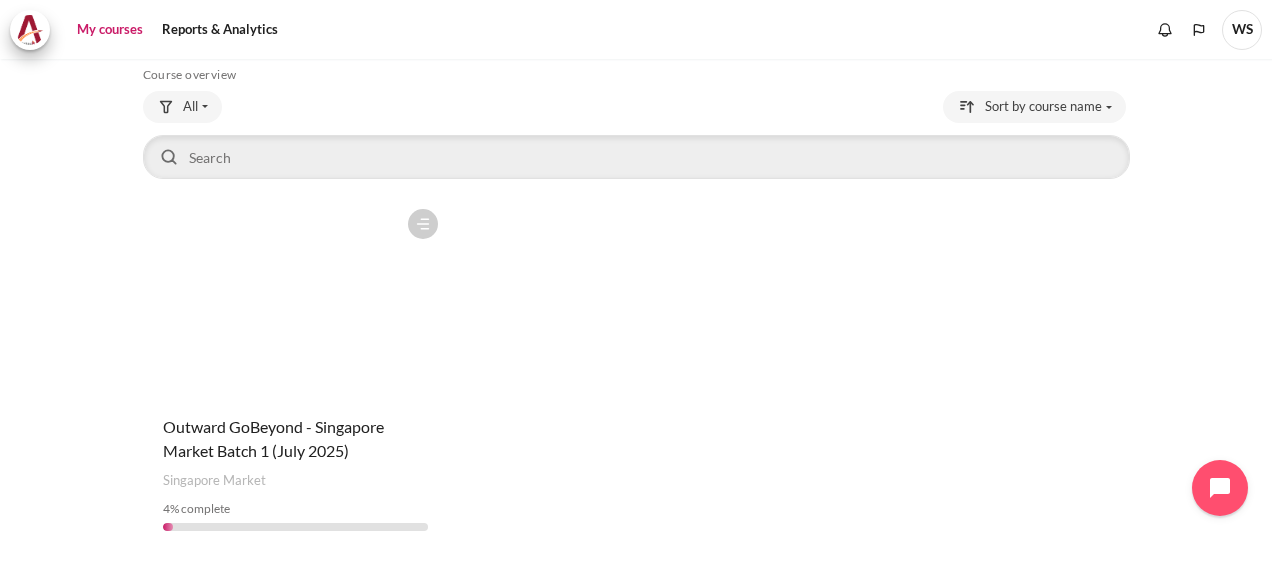 click at bounding box center [295, 527] 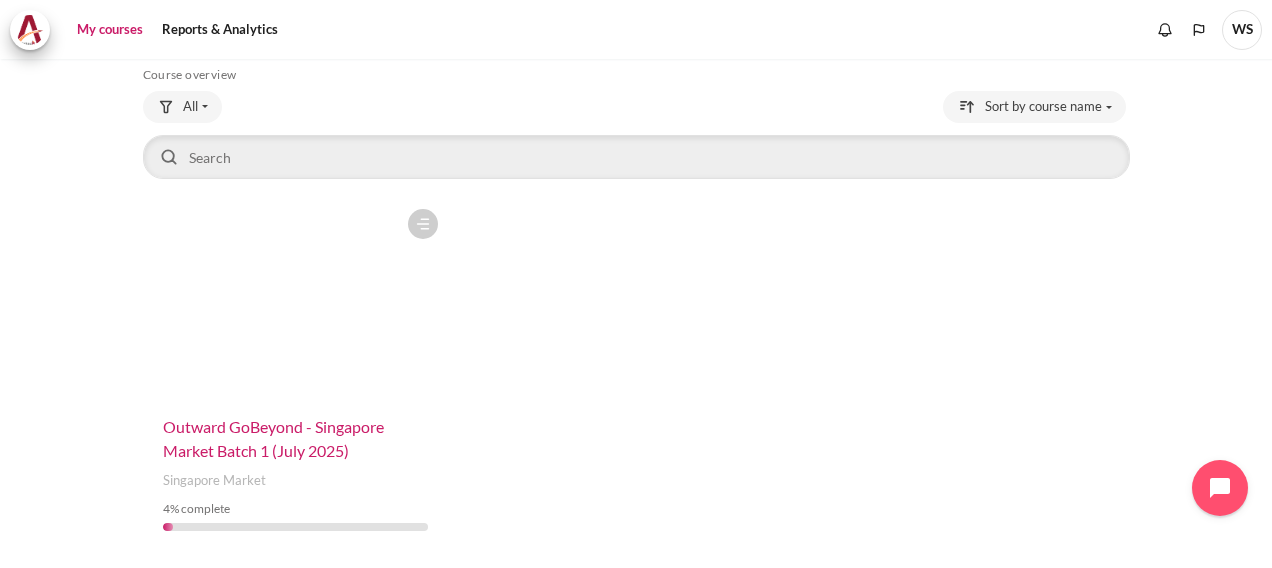 click on "Outward GoBeyond - Singapore Market Batch 1 (July 2025)" at bounding box center (273, 438) 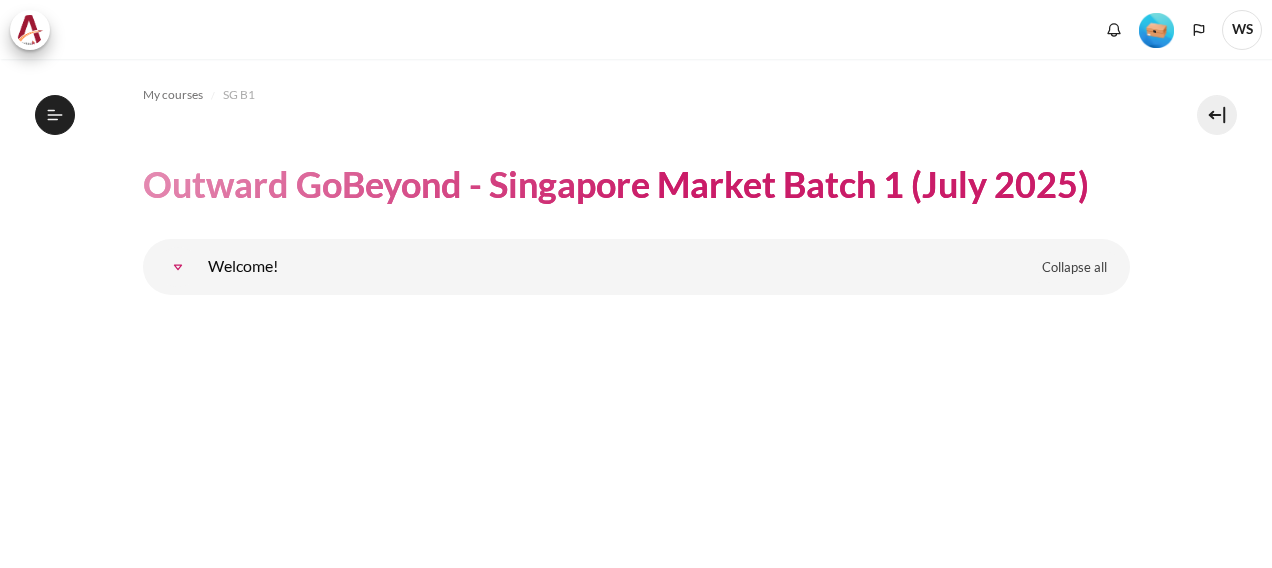 scroll, scrollTop: 0, scrollLeft: 0, axis: both 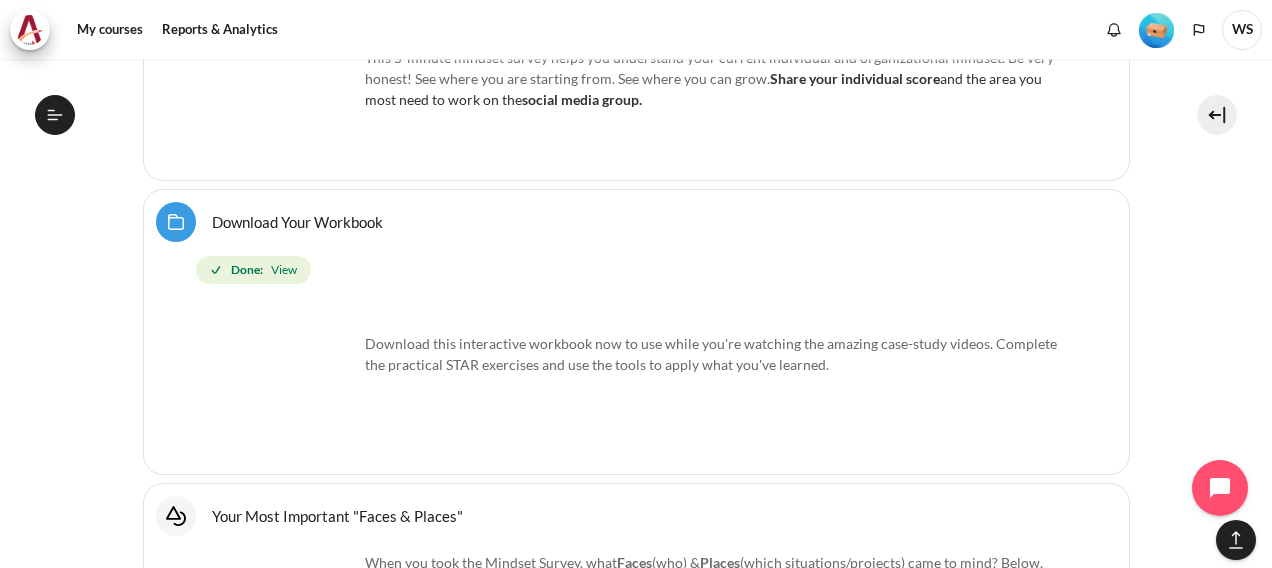 click at bounding box center (283, 387) 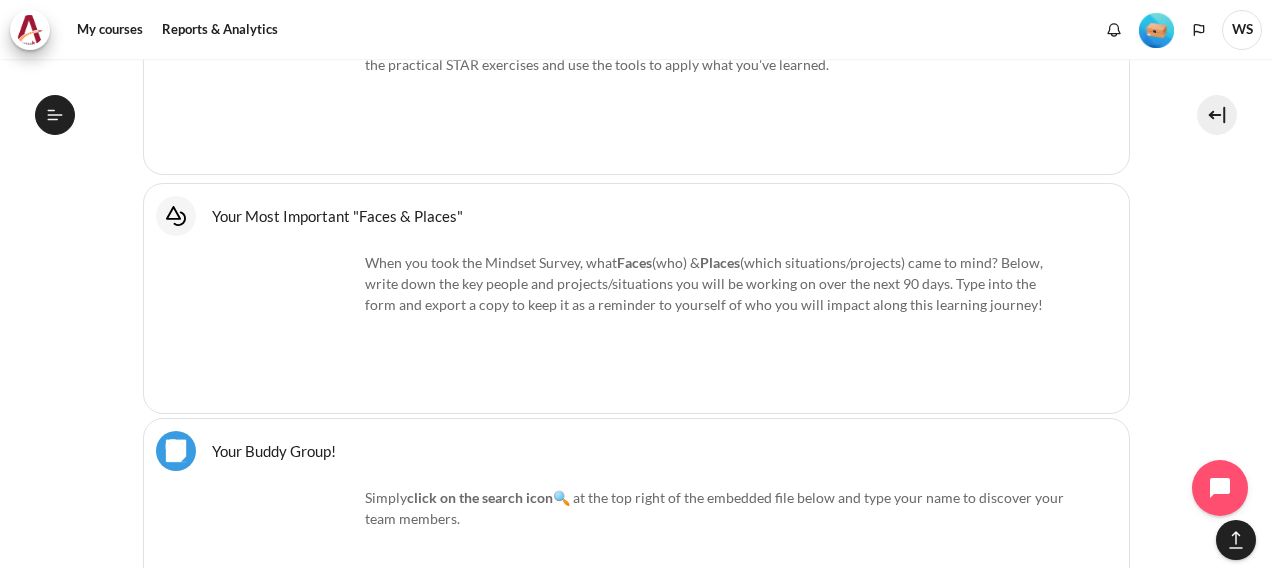 click on "When you took the Mindset Survey, what  F aces  (who) &  Places  (which situations/projects) came to mind? Below, write down the key people and projects/situations you will be working on over the next 90 days. Type into the form and export a copy to keep it as a reminder to yourself of who you will impact along this learning journey!" at bounding box center (636, 283) 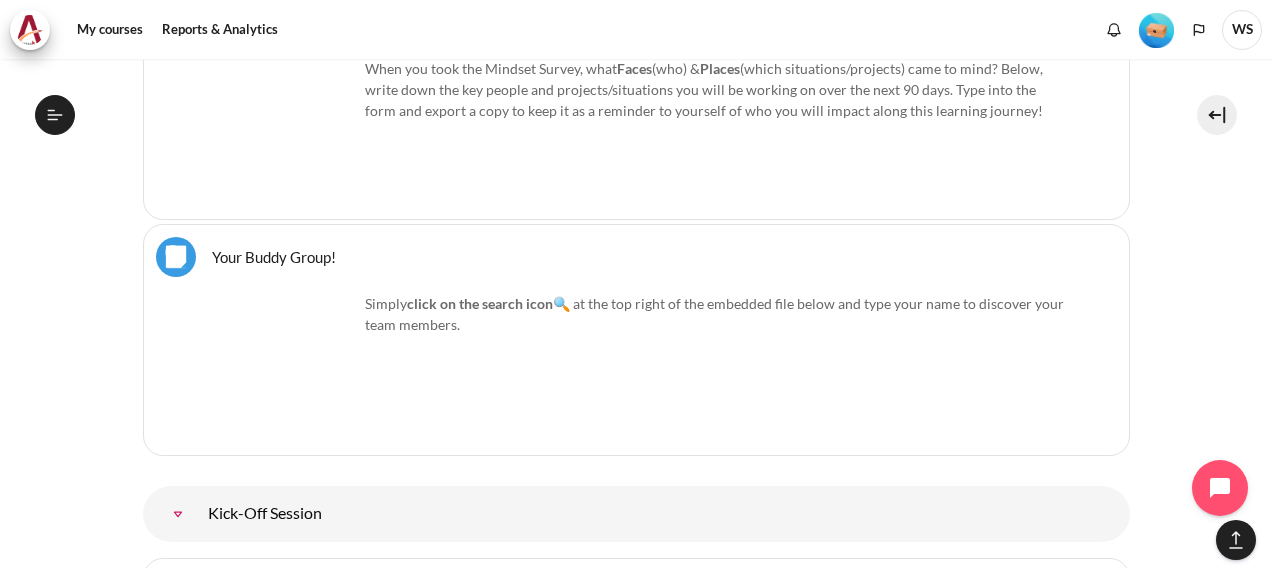 scroll, scrollTop: 1756, scrollLeft: 0, axis: vertical 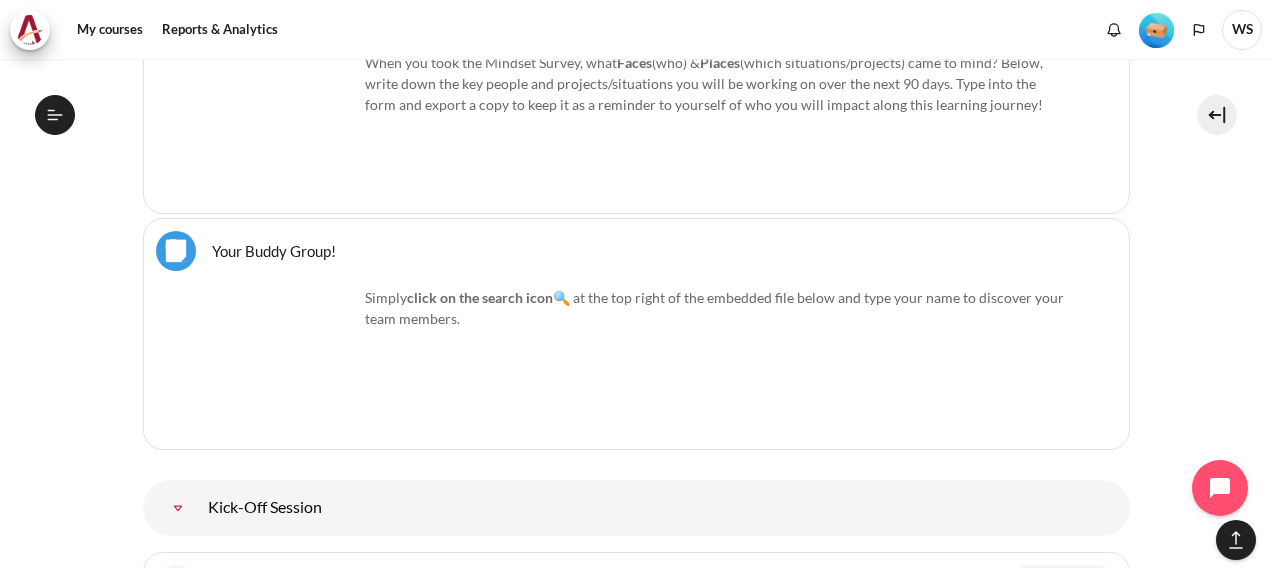 click on "Simply  click on the search icon  🔍 at the top right of the embedded file below and type your name to discover your team members." at bounding box center (636, 308) 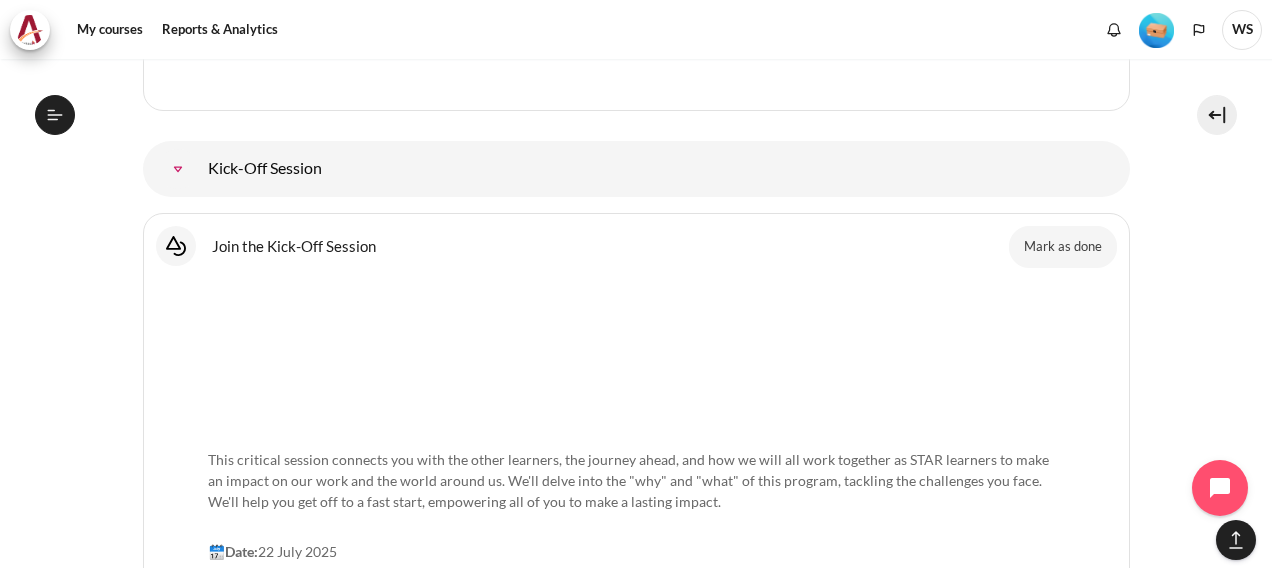 scroll, scrollTop: 2256, scrollLeft: 0, axis: vertical 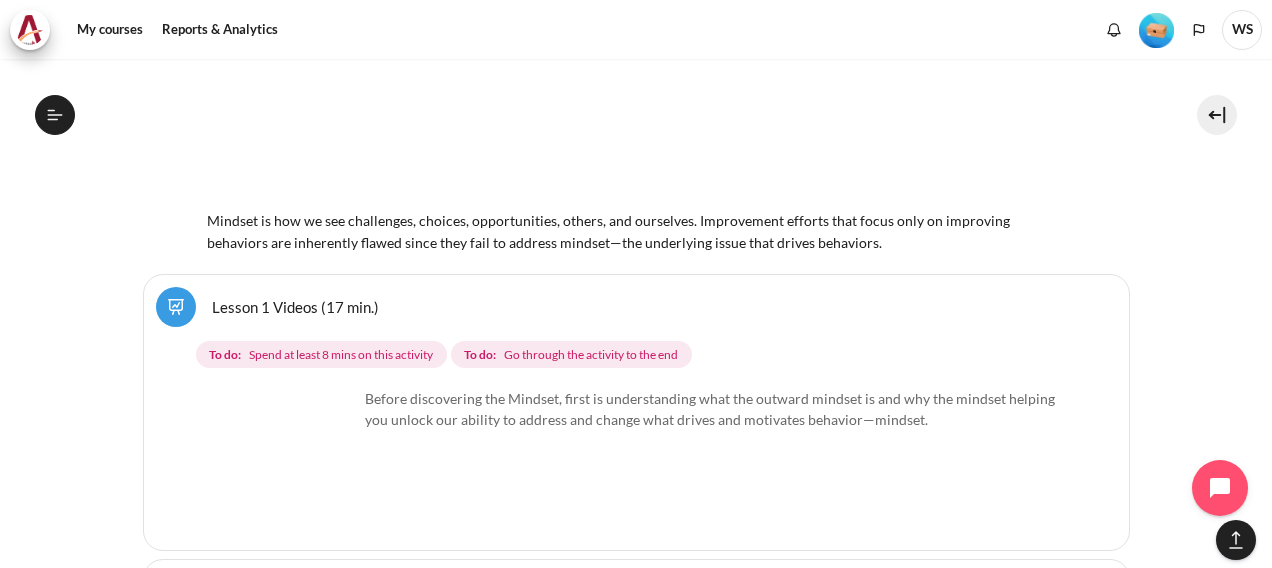 click on "Lesson 1 Videos (17 min.)" at bounding box center [295, 306] 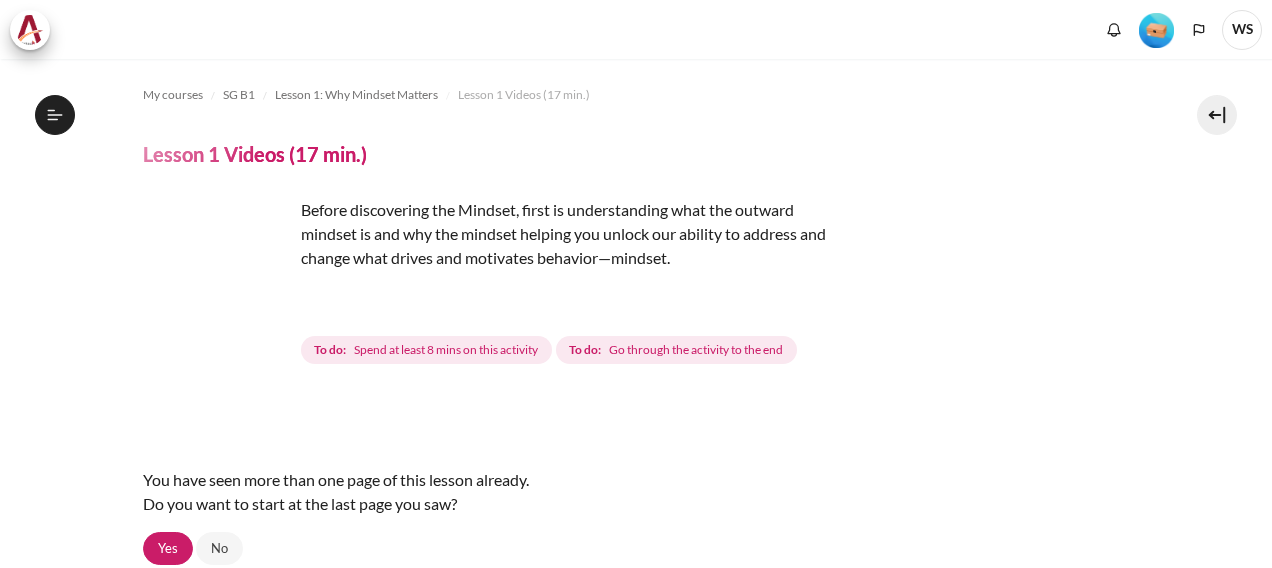 scroll, scrollTop: 0, scrollLeft: 0, axis: both 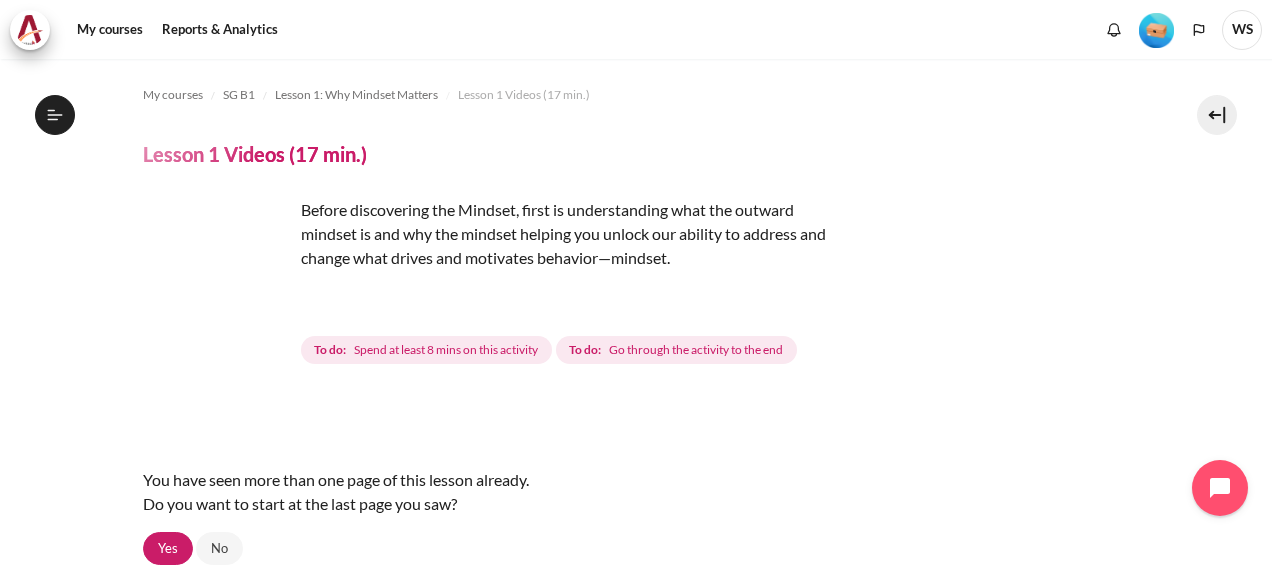 click on "Spend at least 8 mins on this activity" at bounding box center [446, 350] 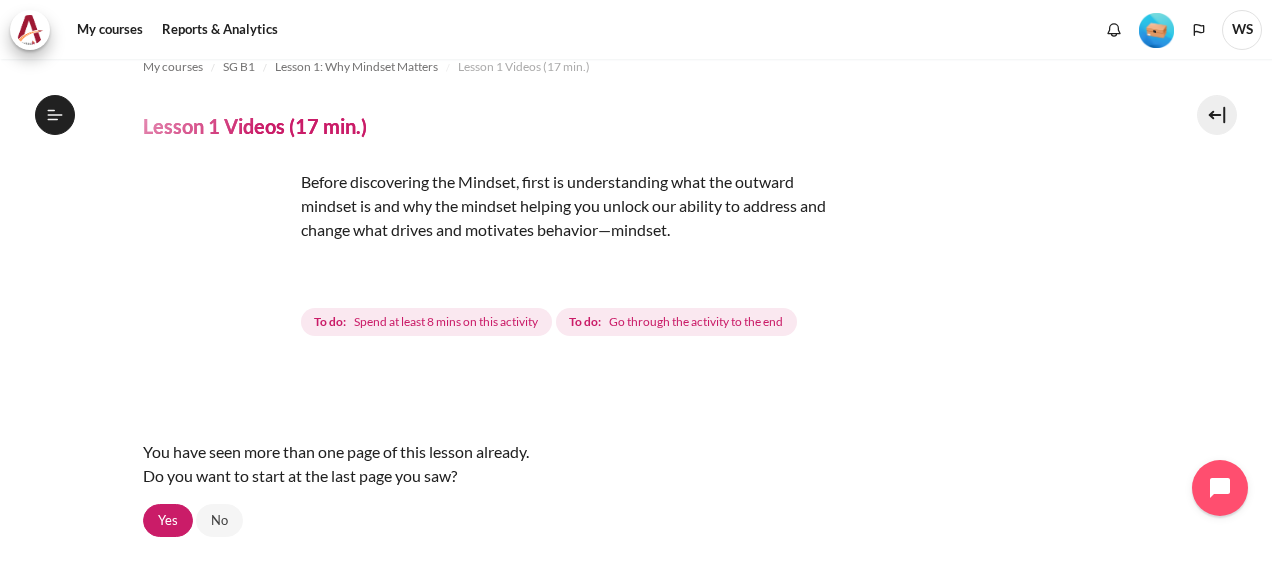 scroll, scrollTop: 100, scrollLeft: 0, axis: vertical 